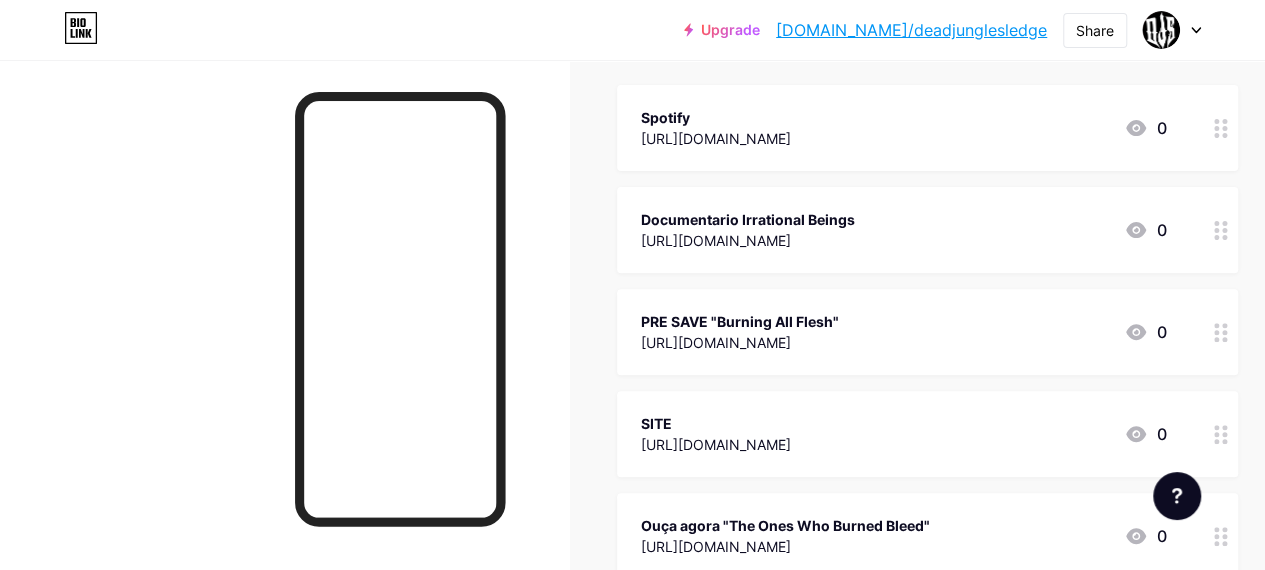 scroll, scrollTop: 231, scrollLeft: 0, axis: vertical 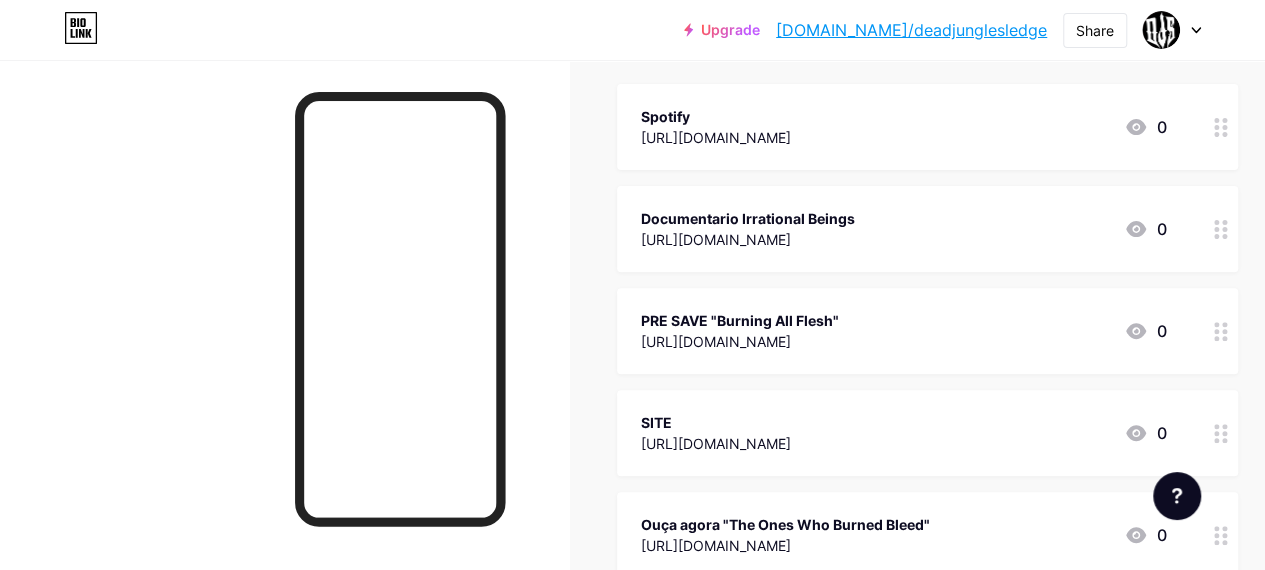click 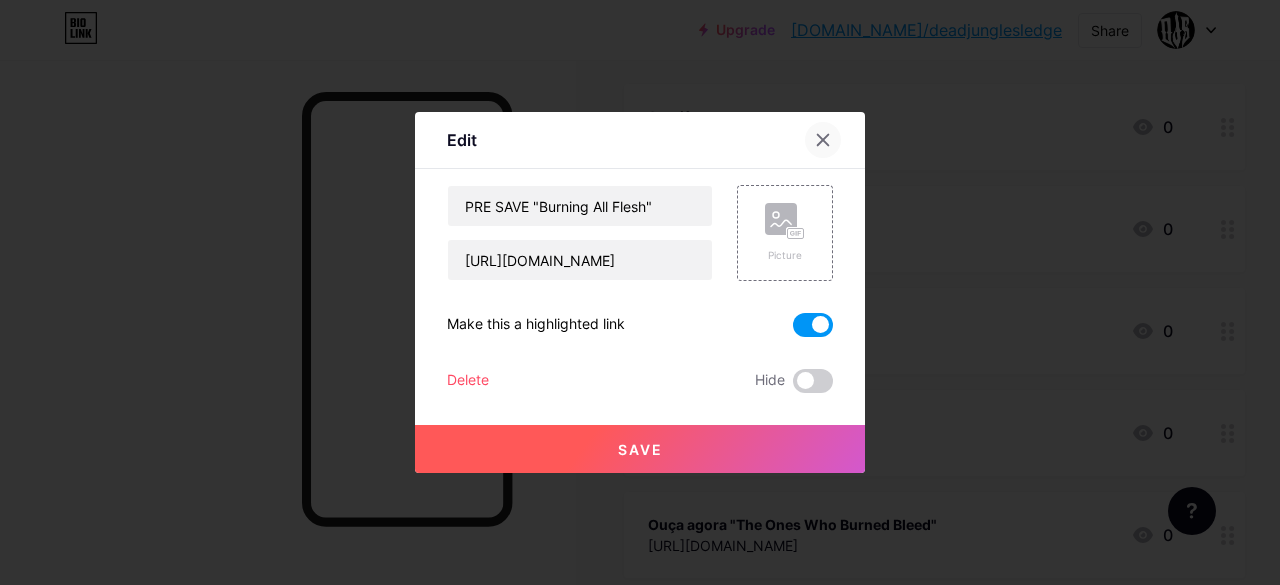 click 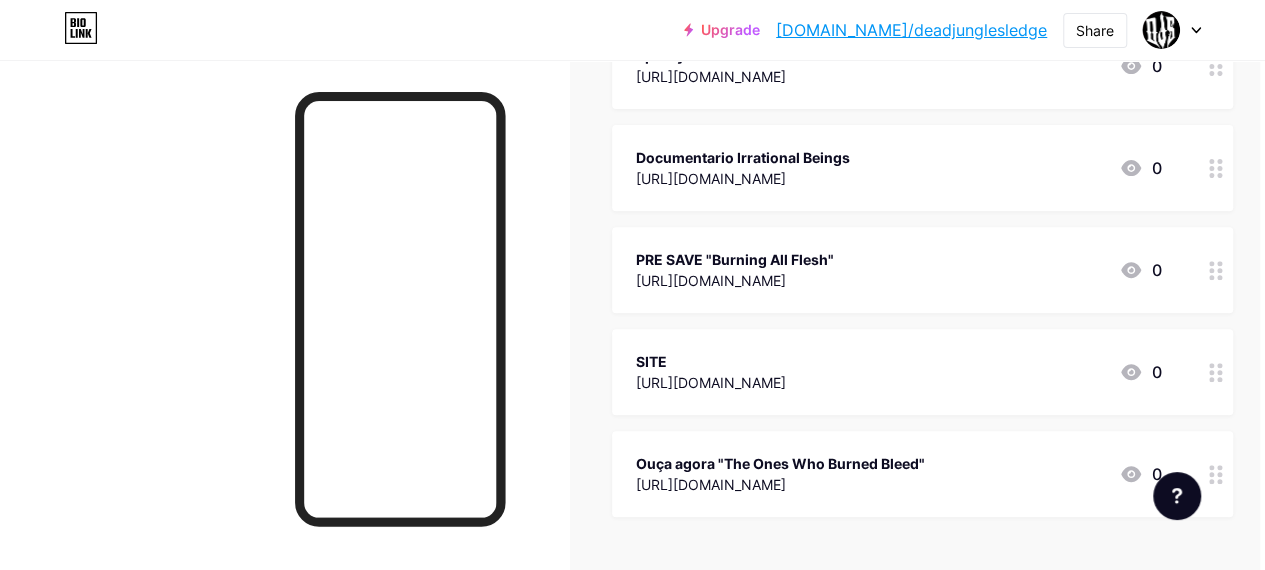 scroll, scrollTop: 300, scrollLeft: 5, axis: both 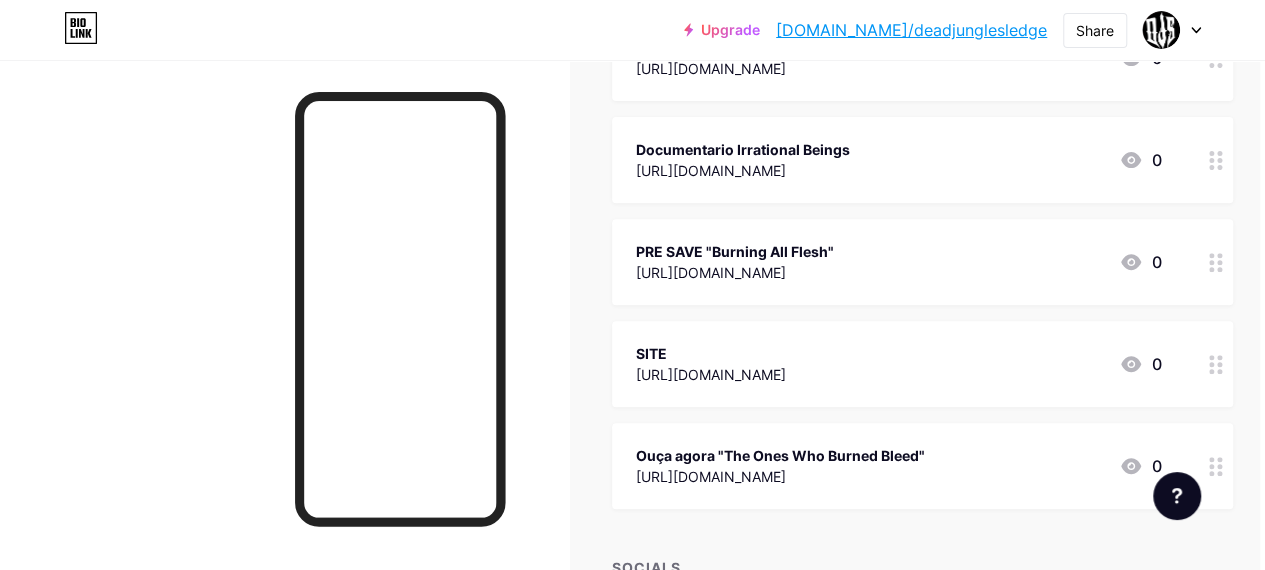click 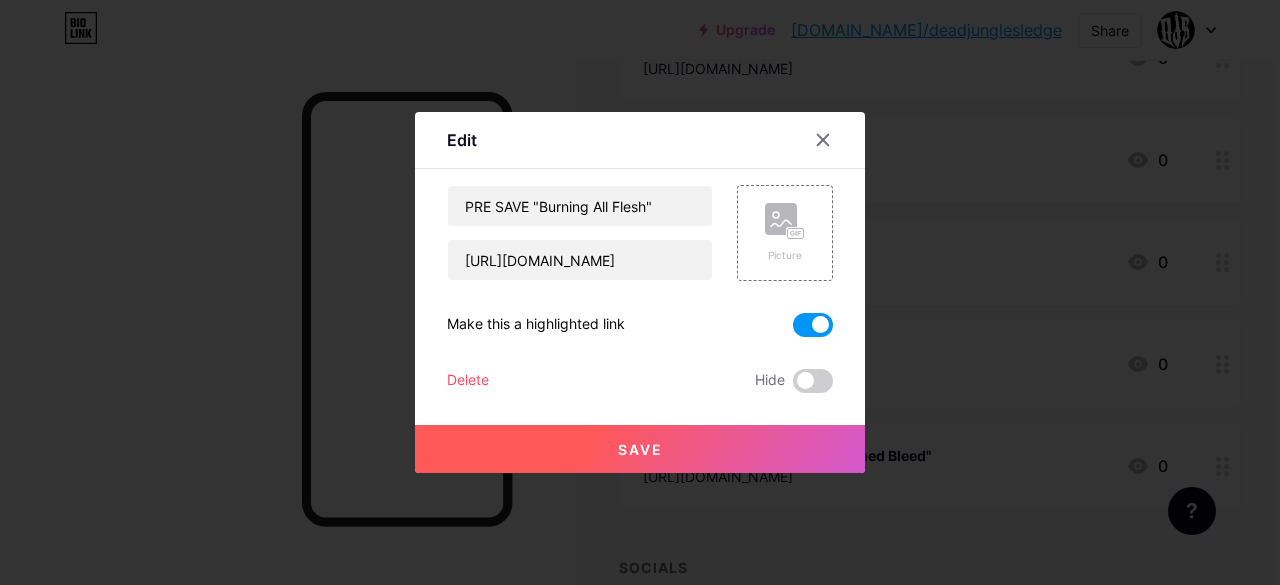 click on "Delete" at bounding box center [468, 381] 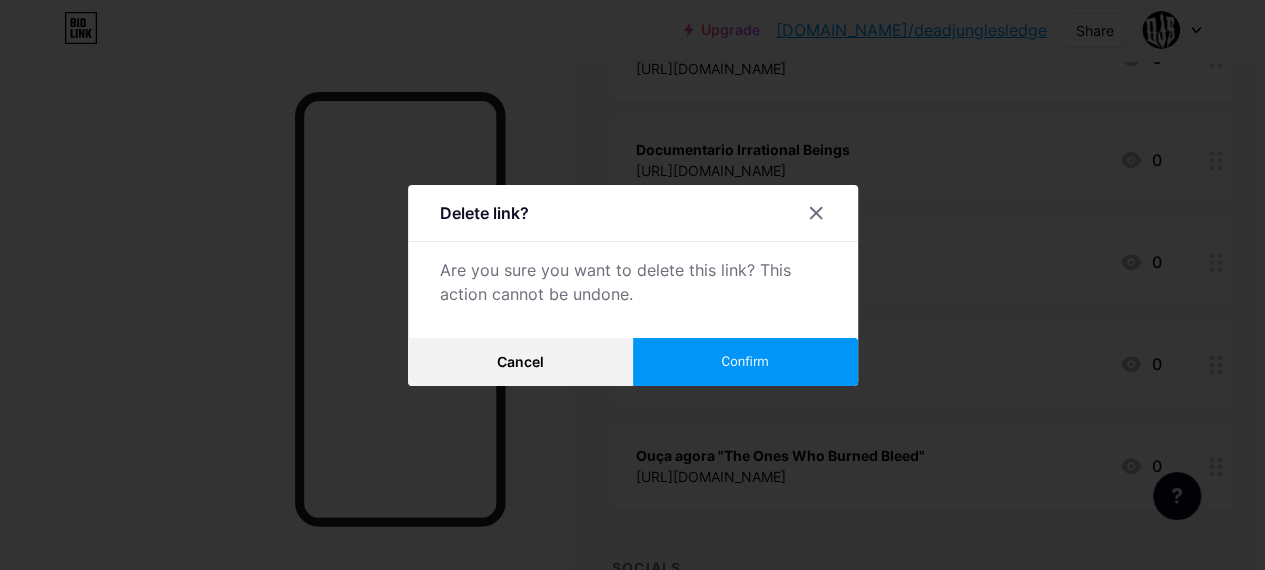click on "Confirm" at bounding box center (744, 361) 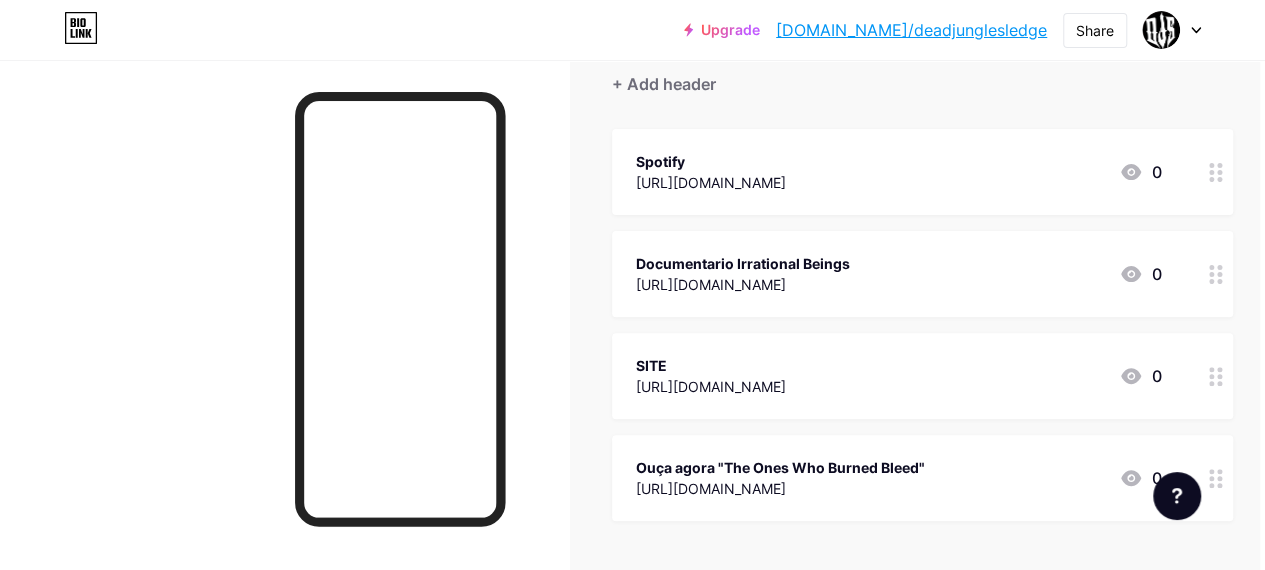 scroll, scrollTop: 152, scrollLeft: 5, axis: both 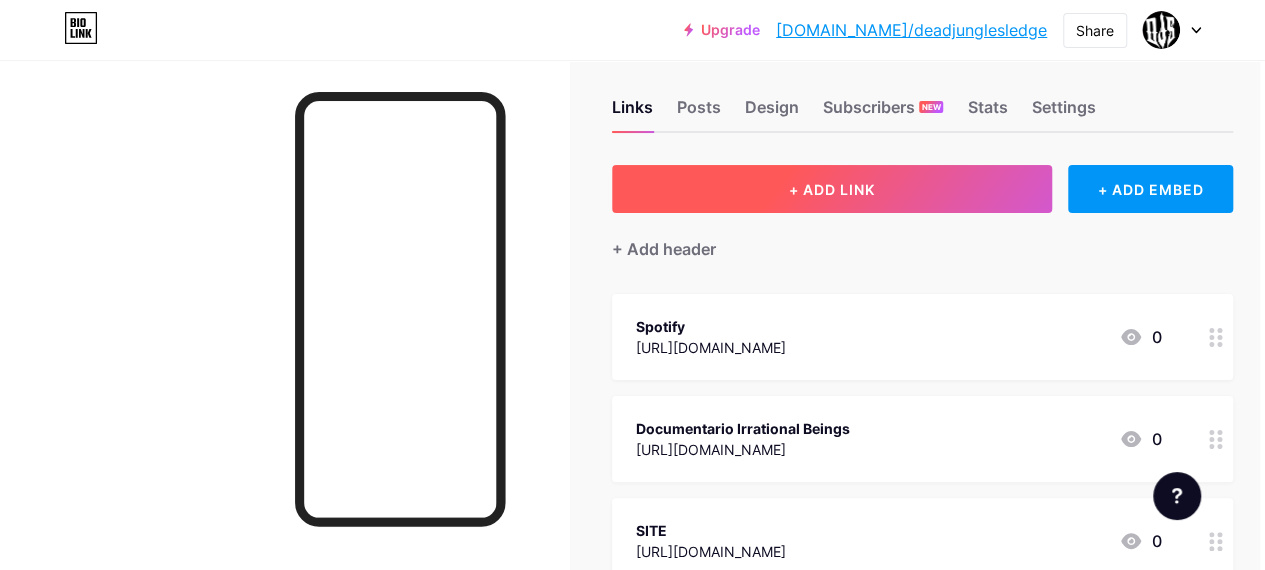 click on "+ ADD LINK" at bounding box center [832, 189] 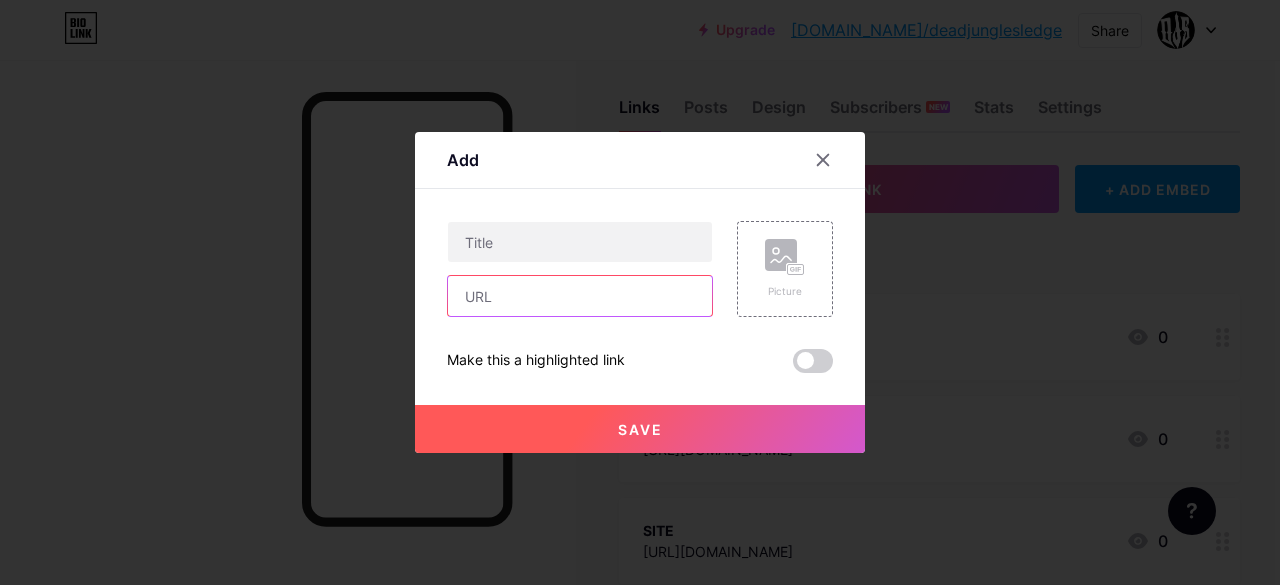 click at bounding box center (580, 296) 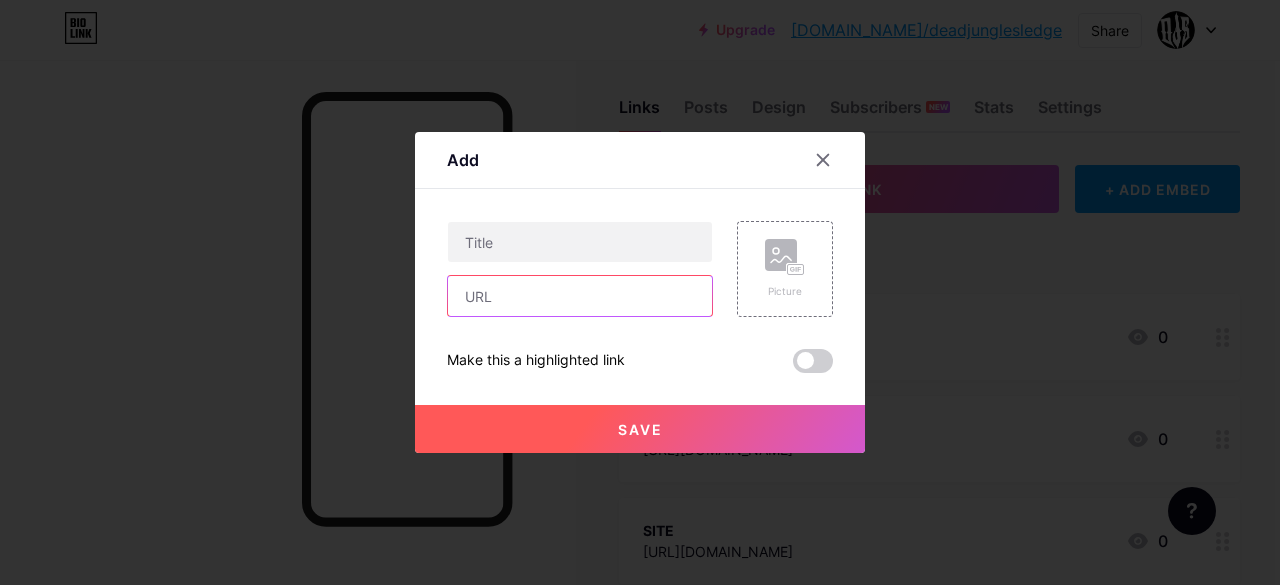 paste on "[URL][DOMAIN_NAME]" 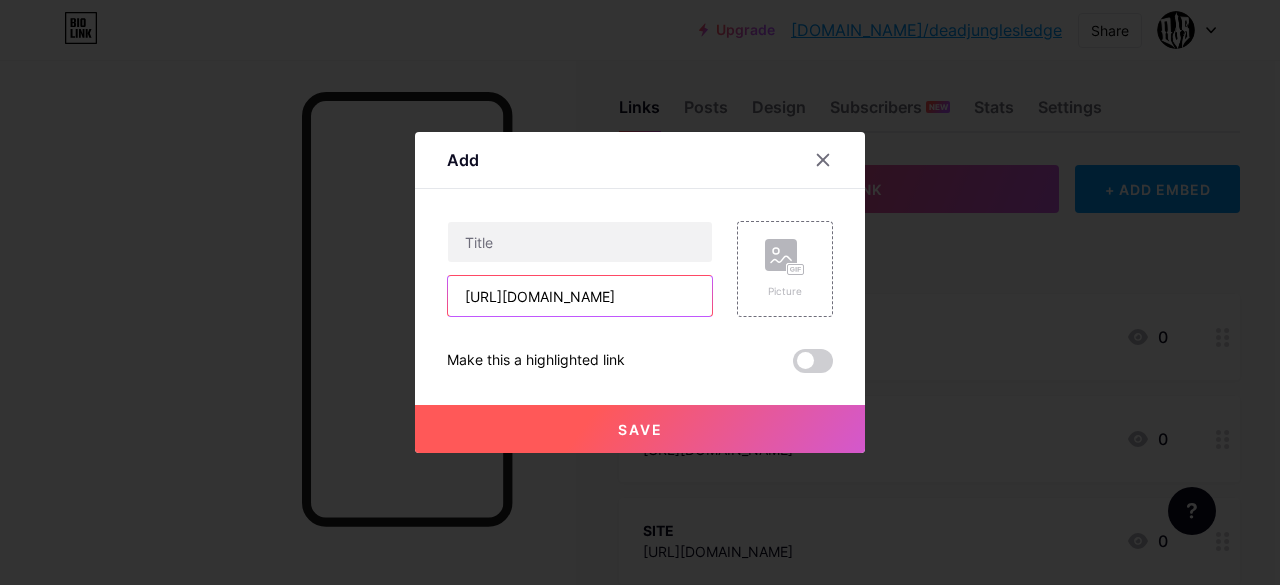scroll, scrollTop: 0, scrollLeft: 360, axis: horizontal 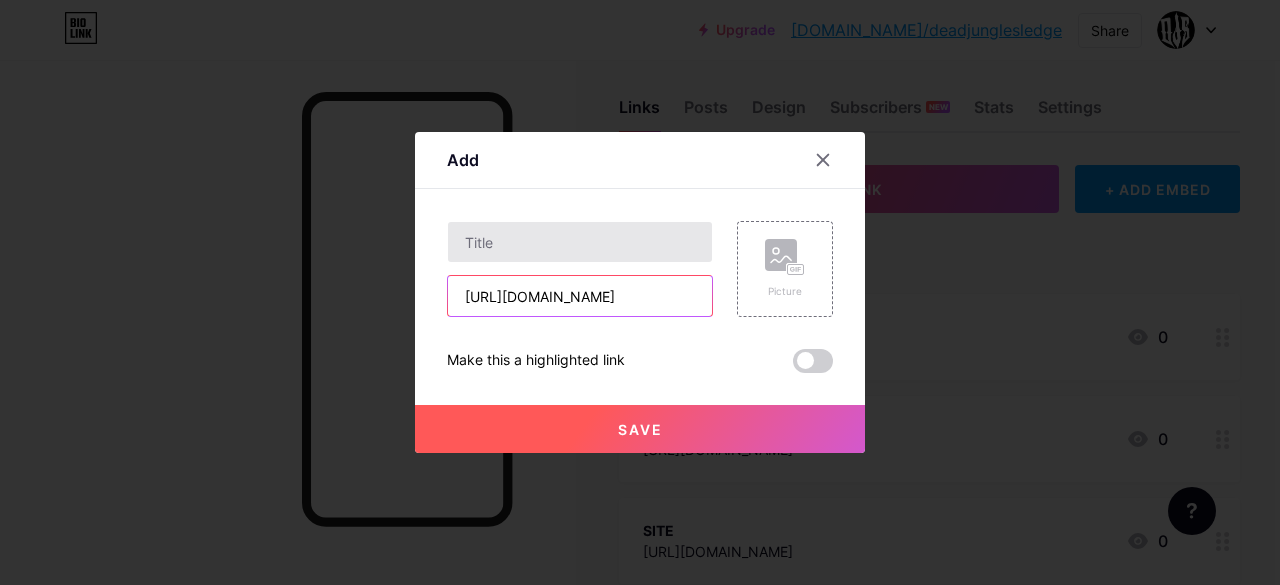 type on "[URL][DOMAIN_NAME]" 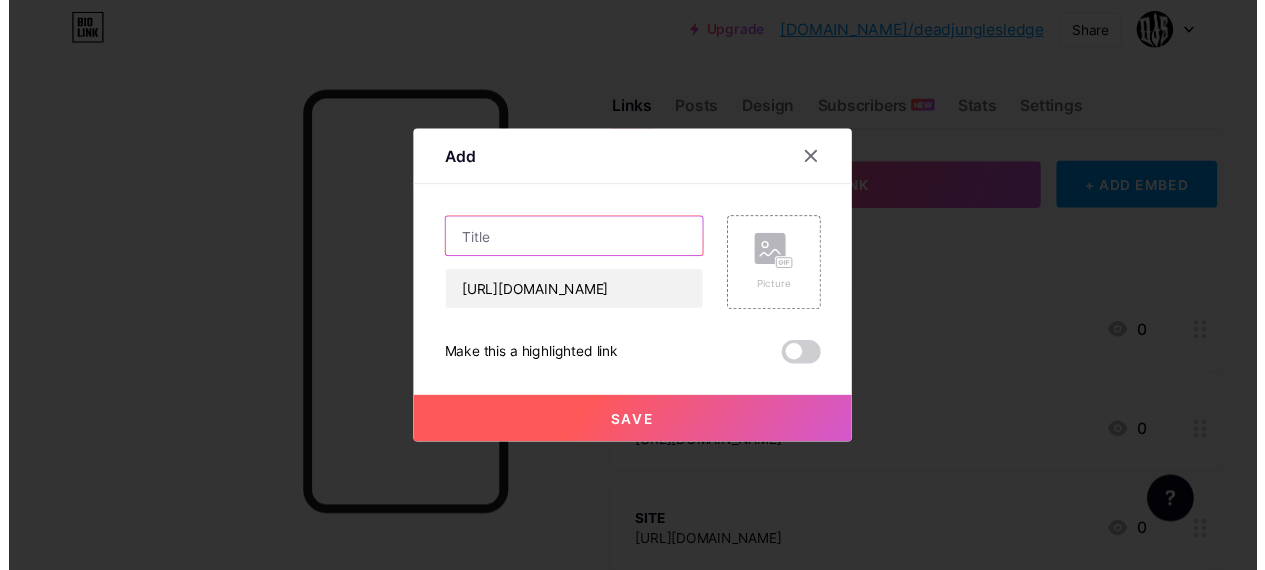 scroll, scrollTop: 0, scrollLeft: 0, axis: both 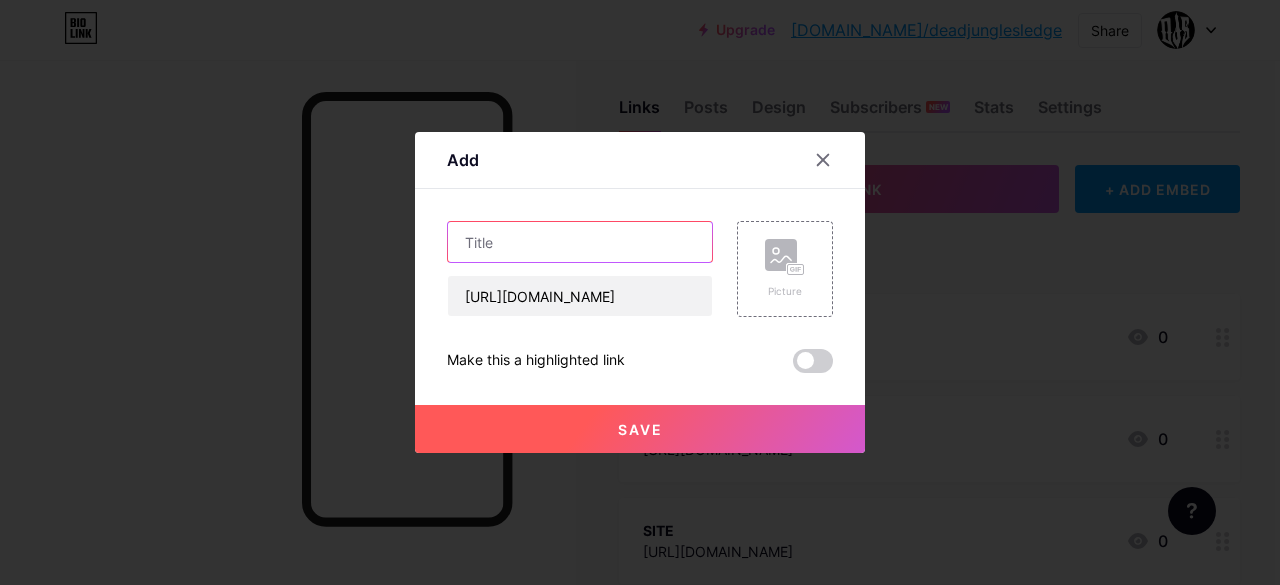 click at bounding box center (580, 242) 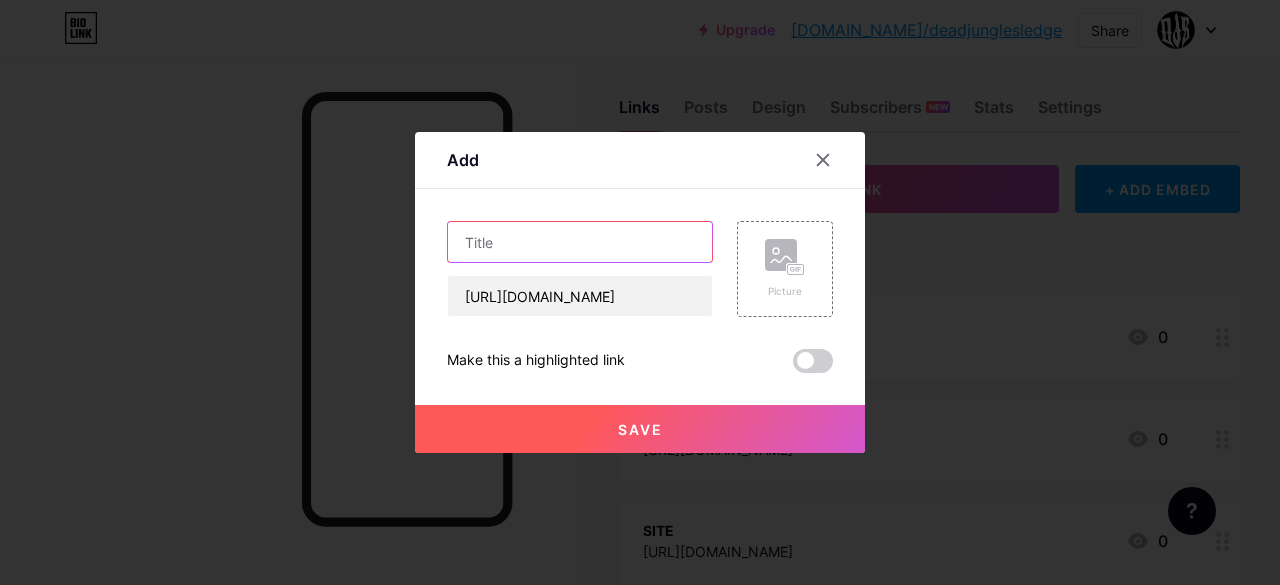 type on "L" 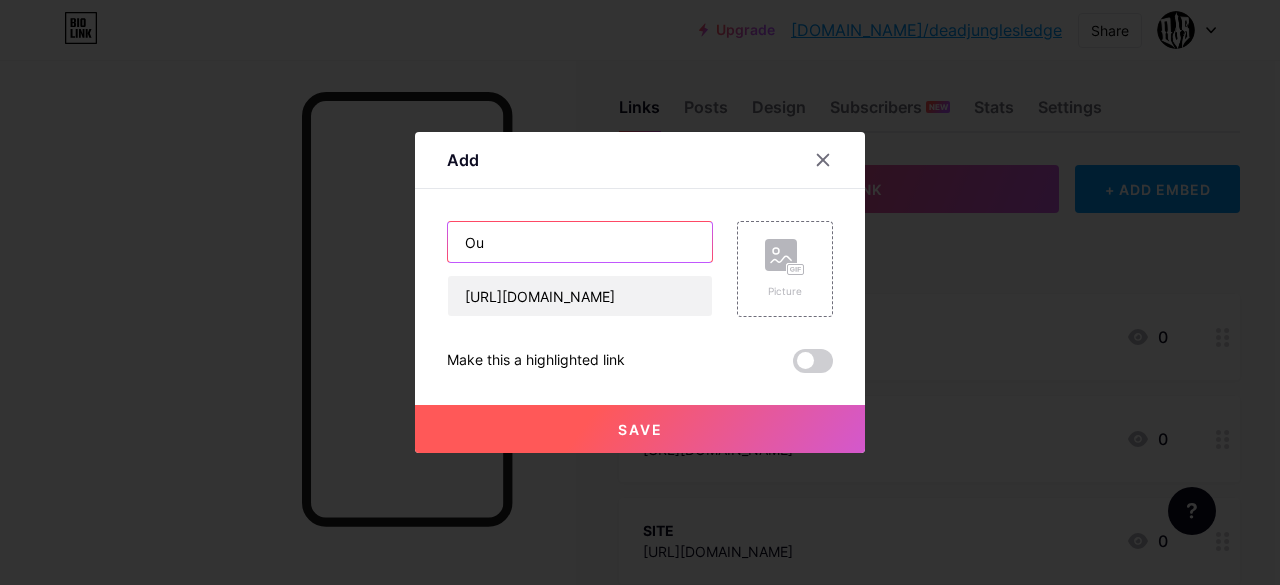 type on "O" 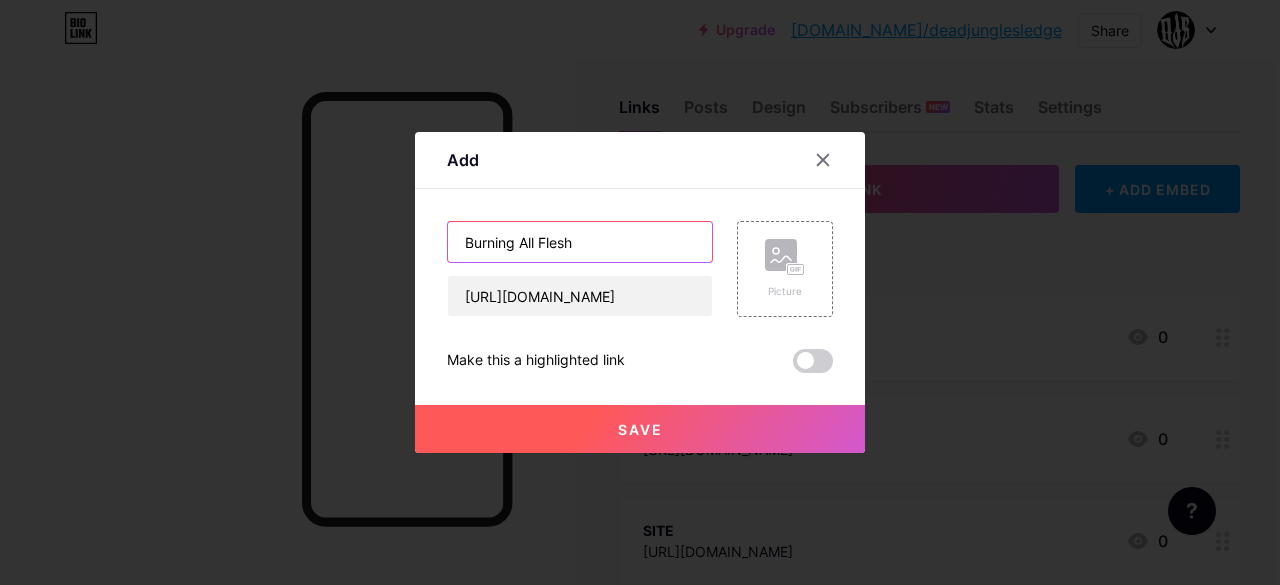 type on "Burning All Flesh" 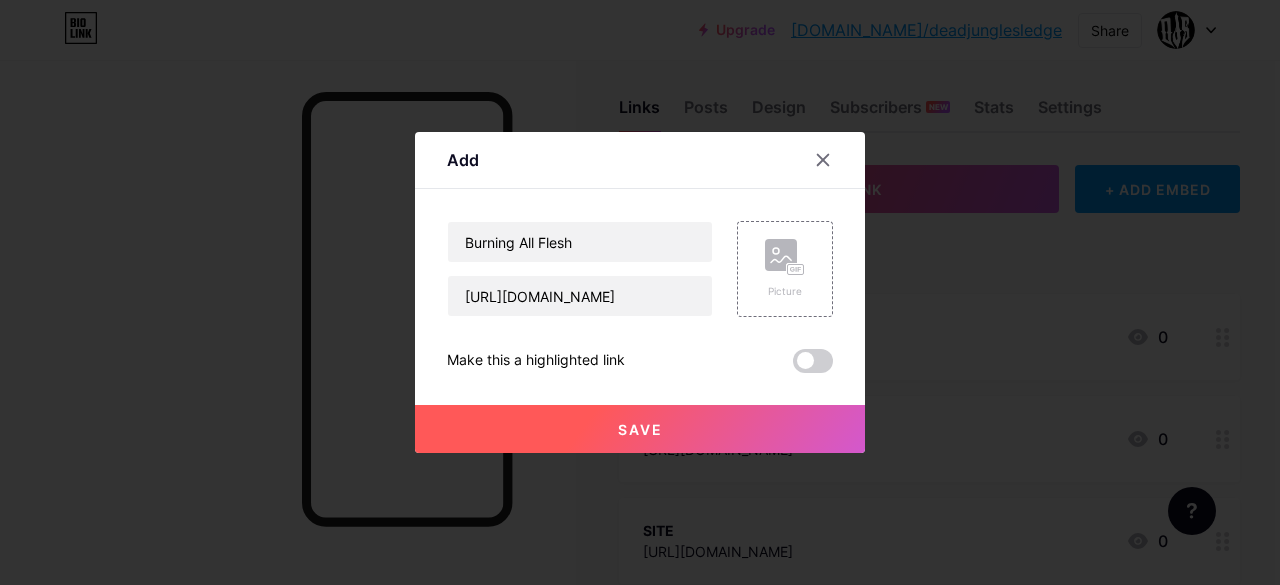 click on "Save" at bounding box center [640, 429] 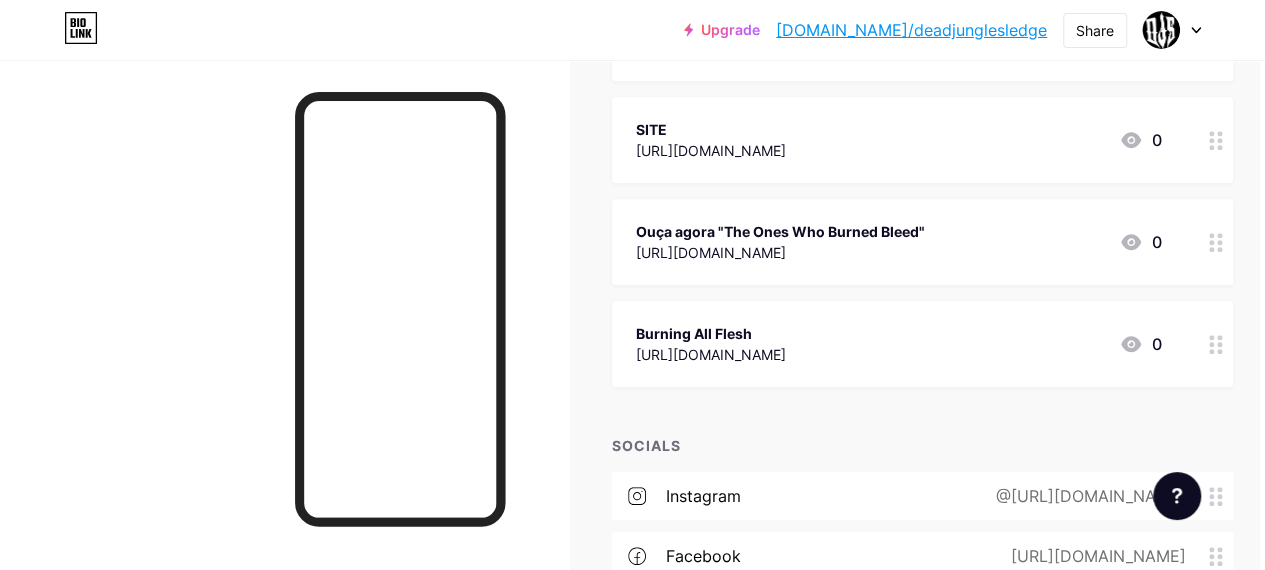 scroll, scrollTop: 426, scrollLeft: 5, axis: both 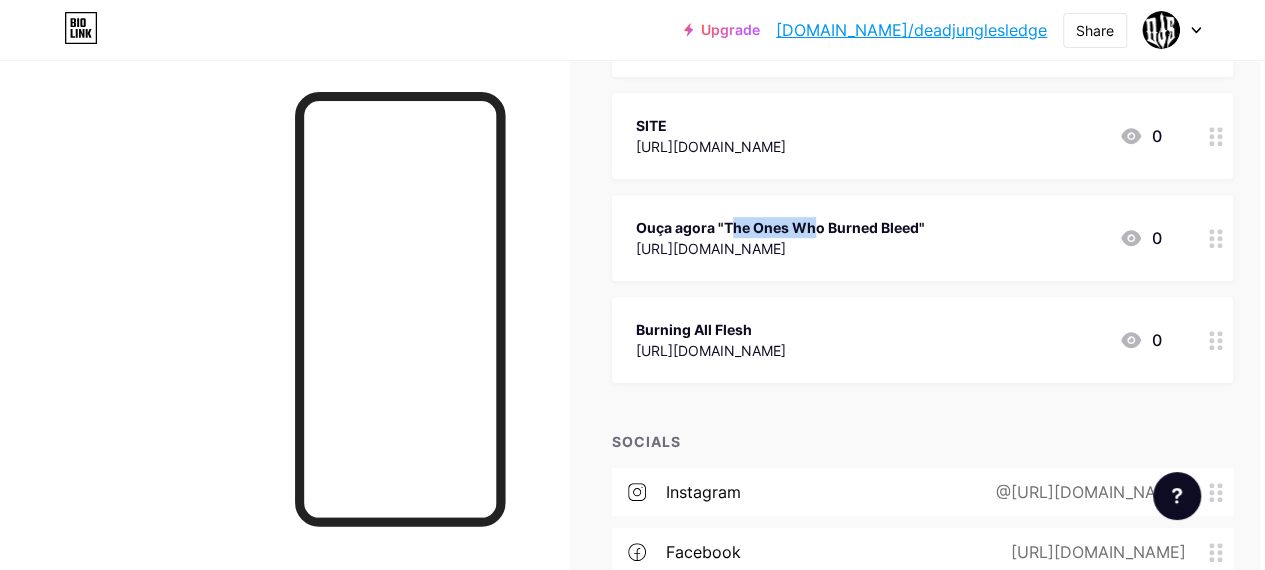 drag, startPoint x: 640, startPoint y: 225, endPoint x: 722, endPoint y: 227, distance: 82.02438 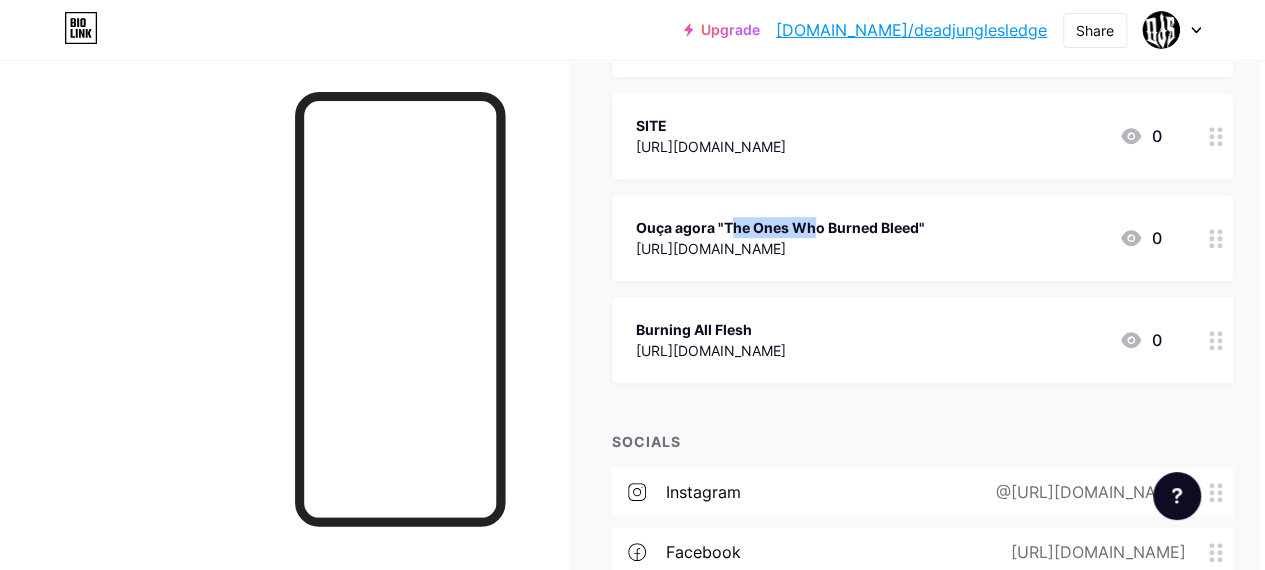 click on "Ouça agora "The Ones Who Burned Bleed"
[URL][DOMAIN_NAME]
0" at bounding box center (922, 238) 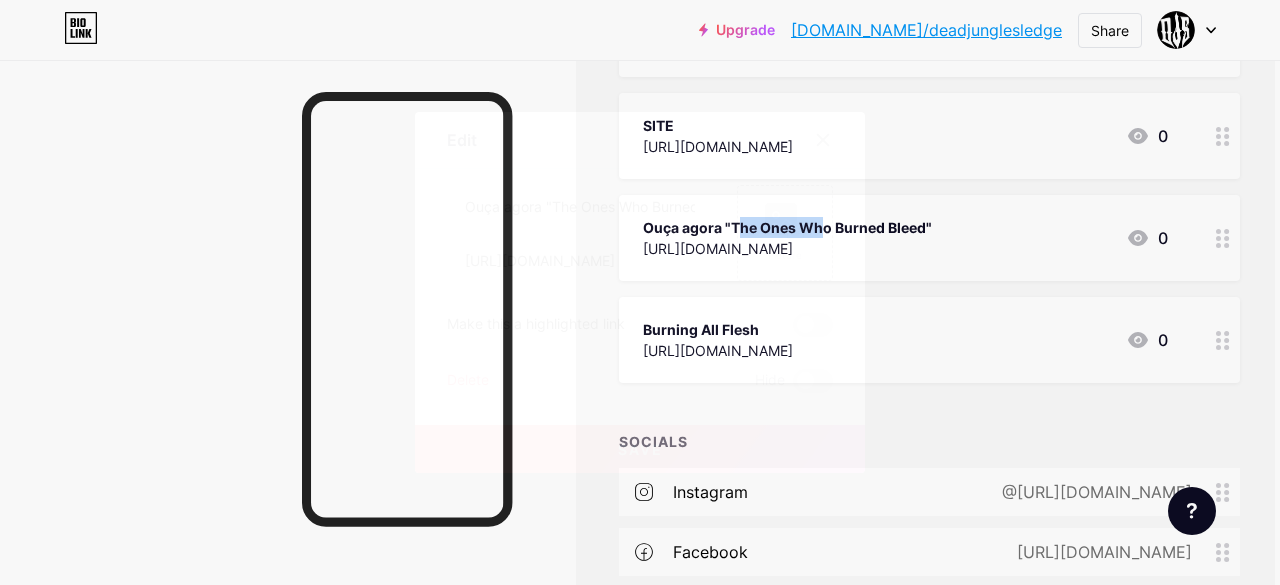 copy on "Ouça agora" 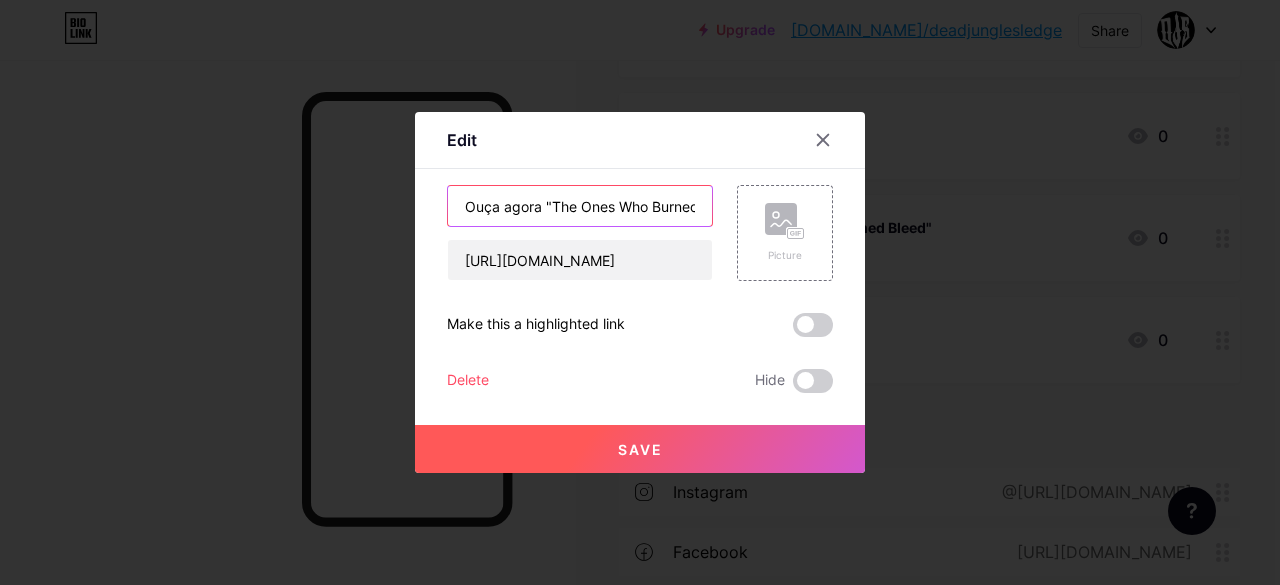click on "Ouça agora "The Ones Who Burned Bleed"" at bounding box center (580, 206) 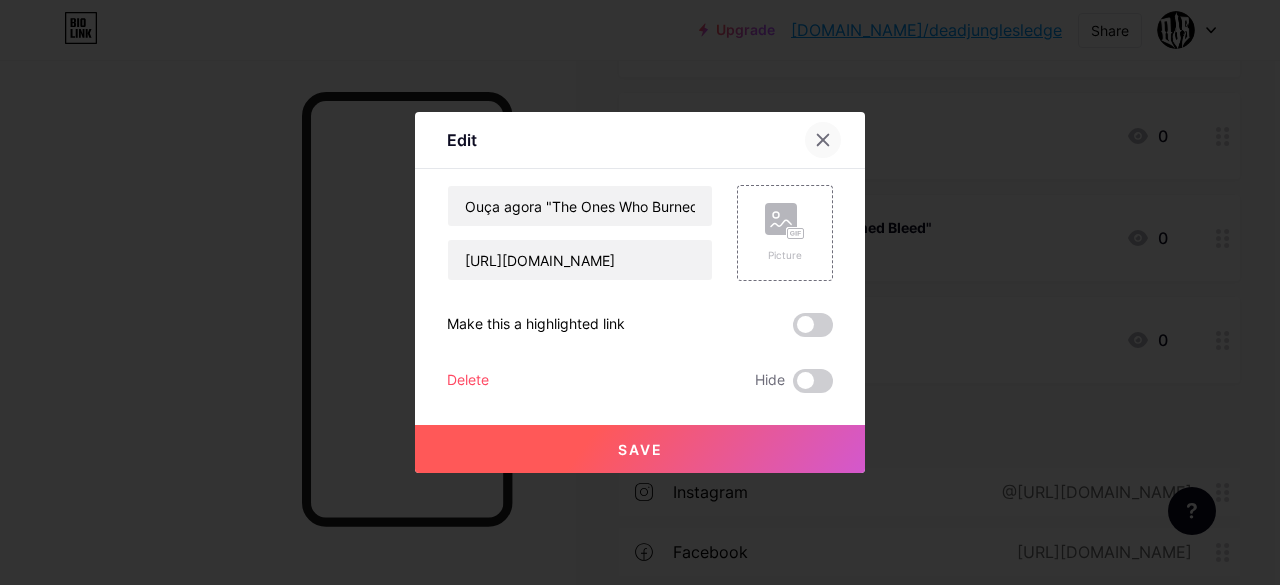 click 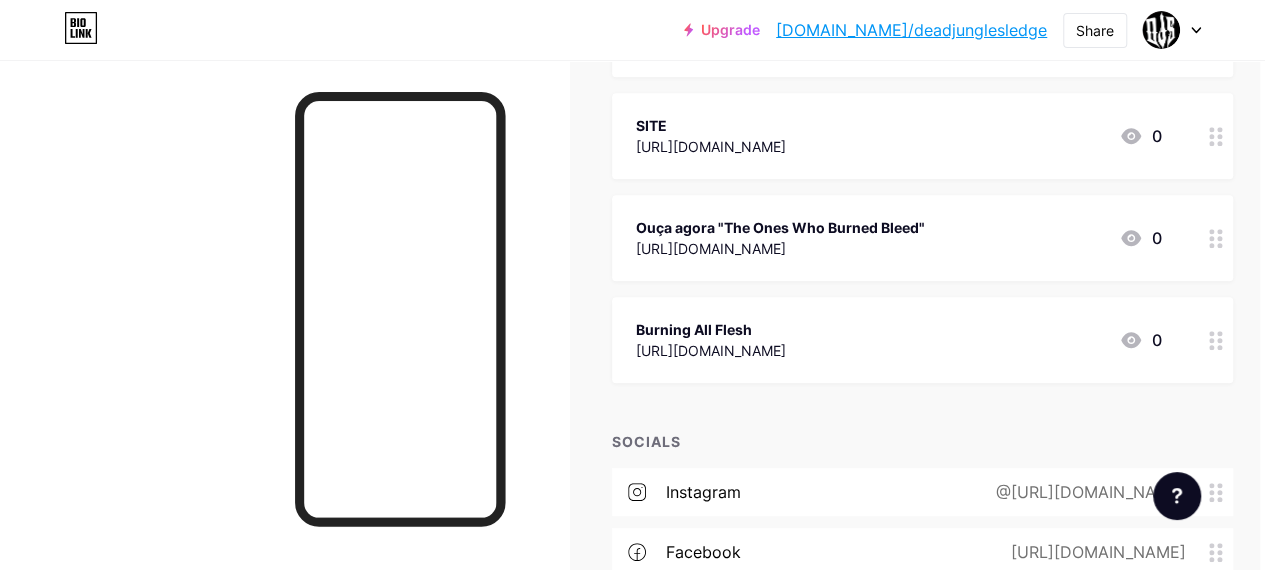 click at bounding box center (1216, 340) 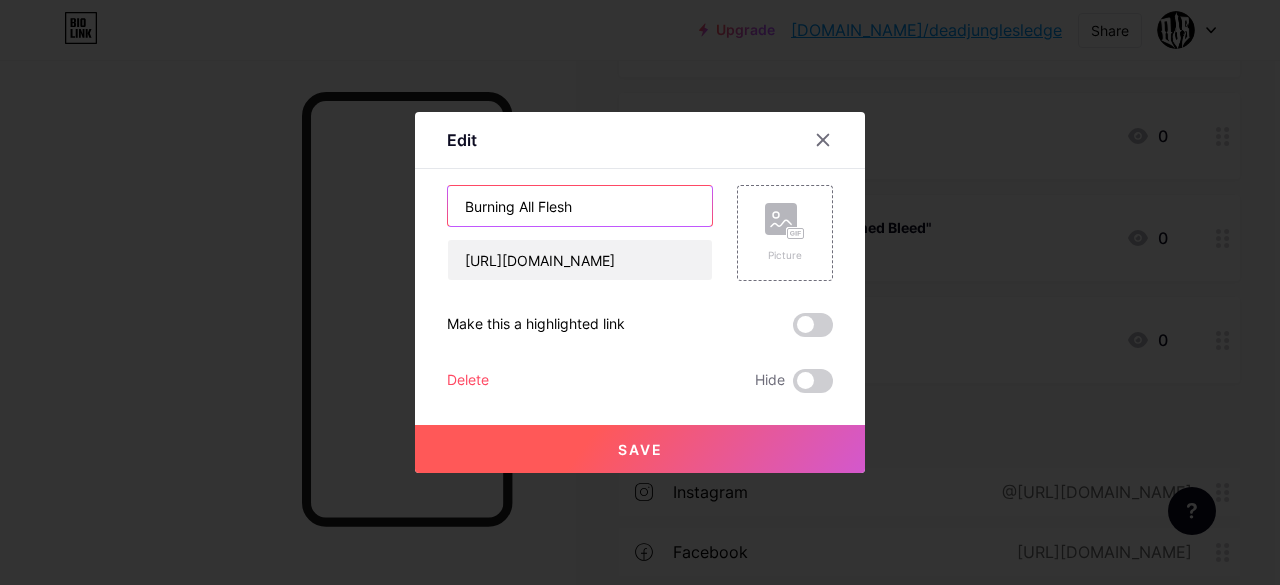 click on "Burning All Flesh" at bounding box center (580, 206) 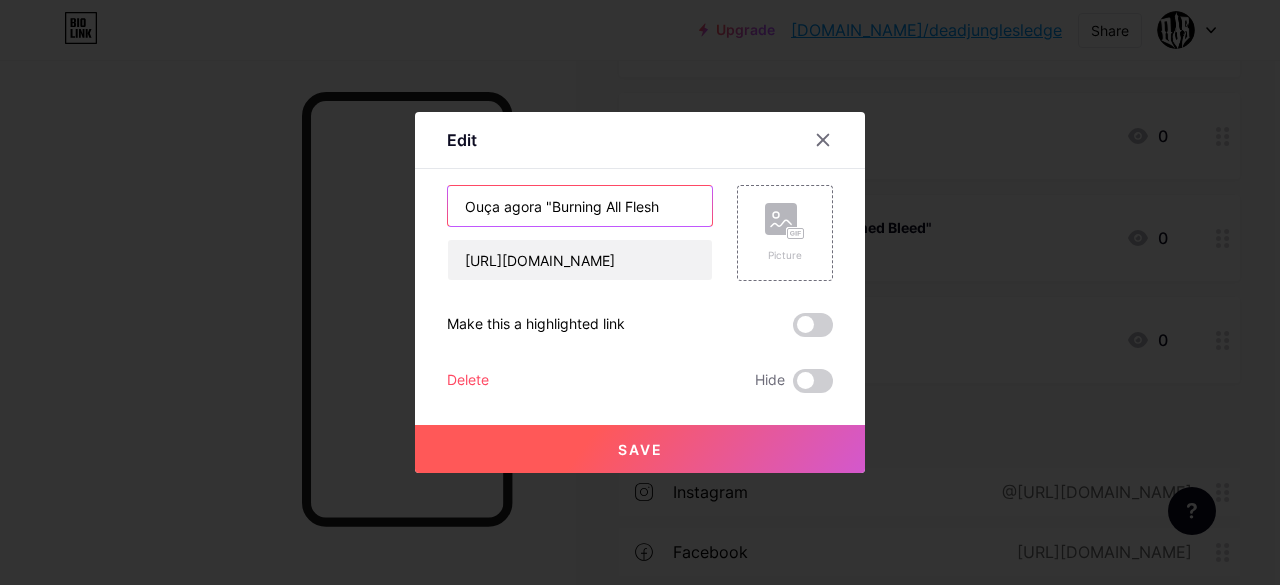 click on "Ouça agora "Burning All Flesh" at bounding box center [580, 206] 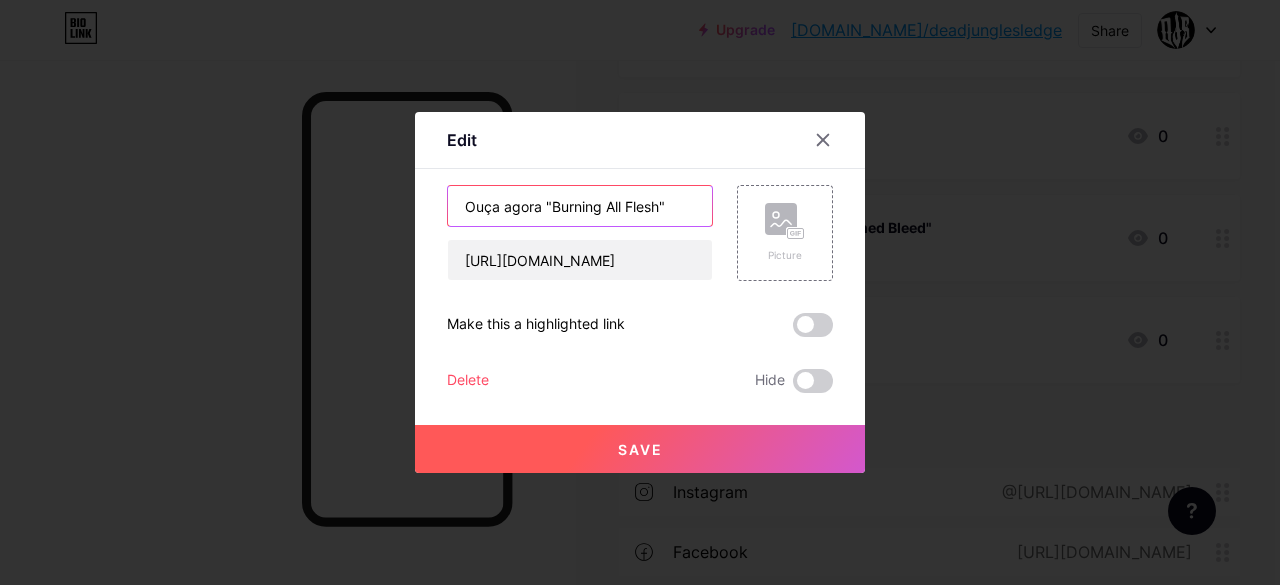 type on "Ouça agora "Burning All Flesh"" 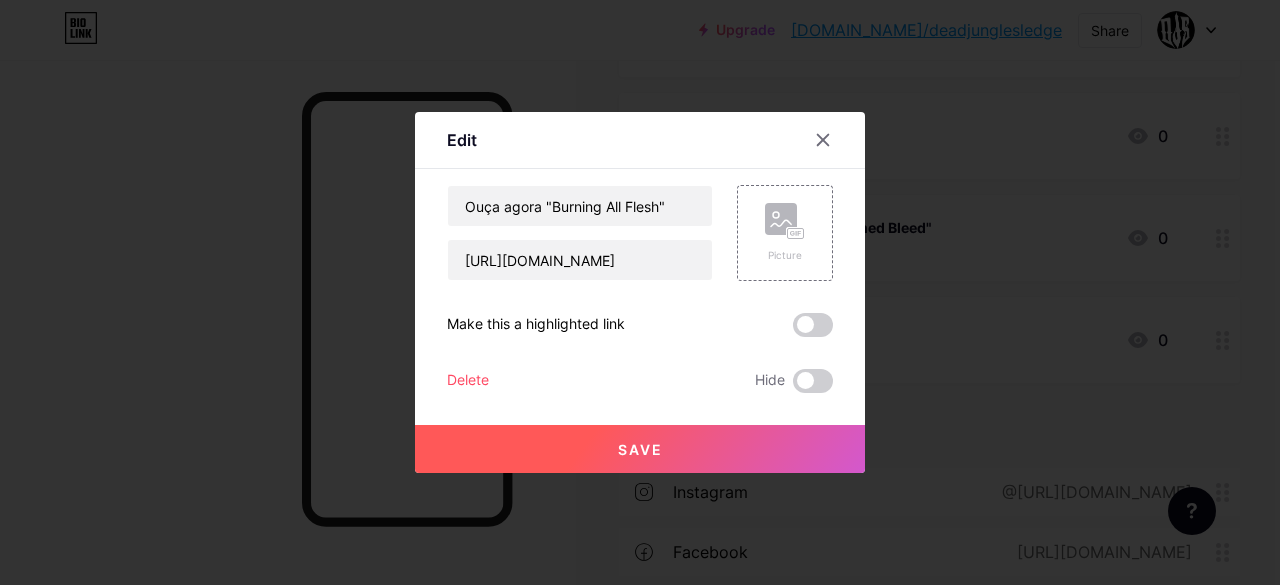 click on "Save" at bounding box center [640, 449] 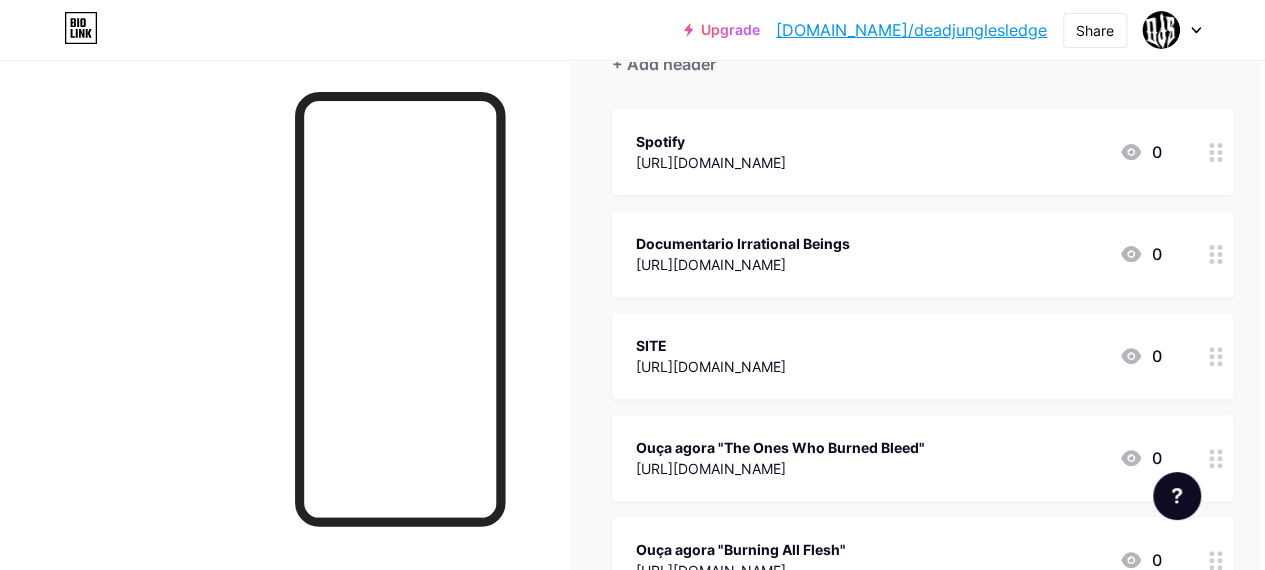 scroll, scrollTop: 188, scrollLeft: 5, axis: both 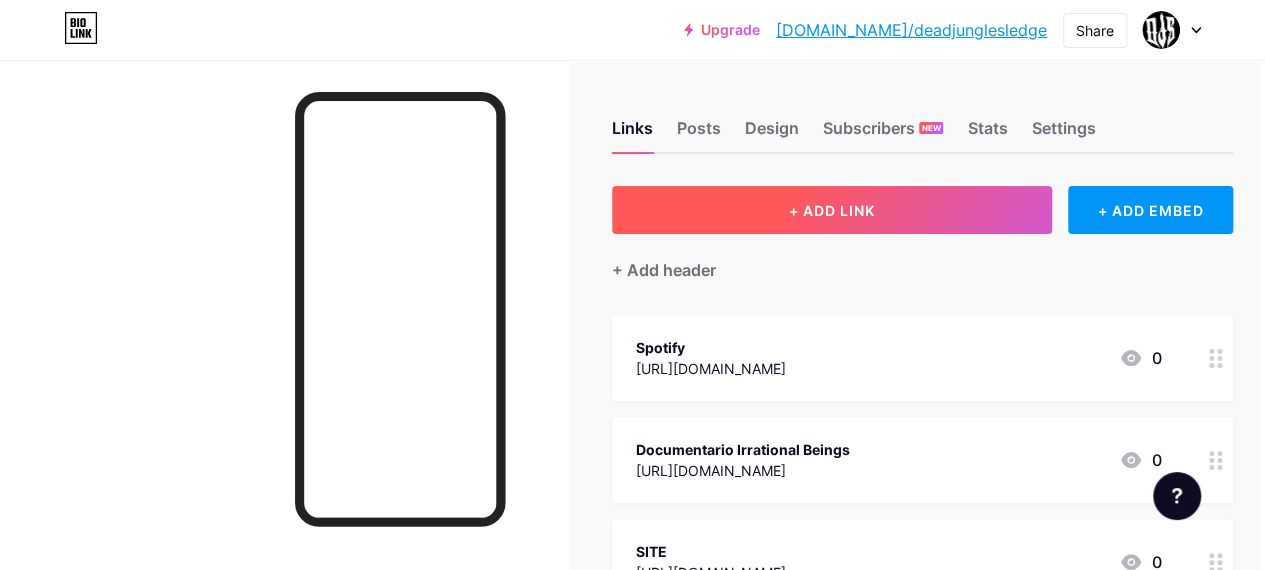 click on "+ ADD LINK" at bounding box center (832, 210) 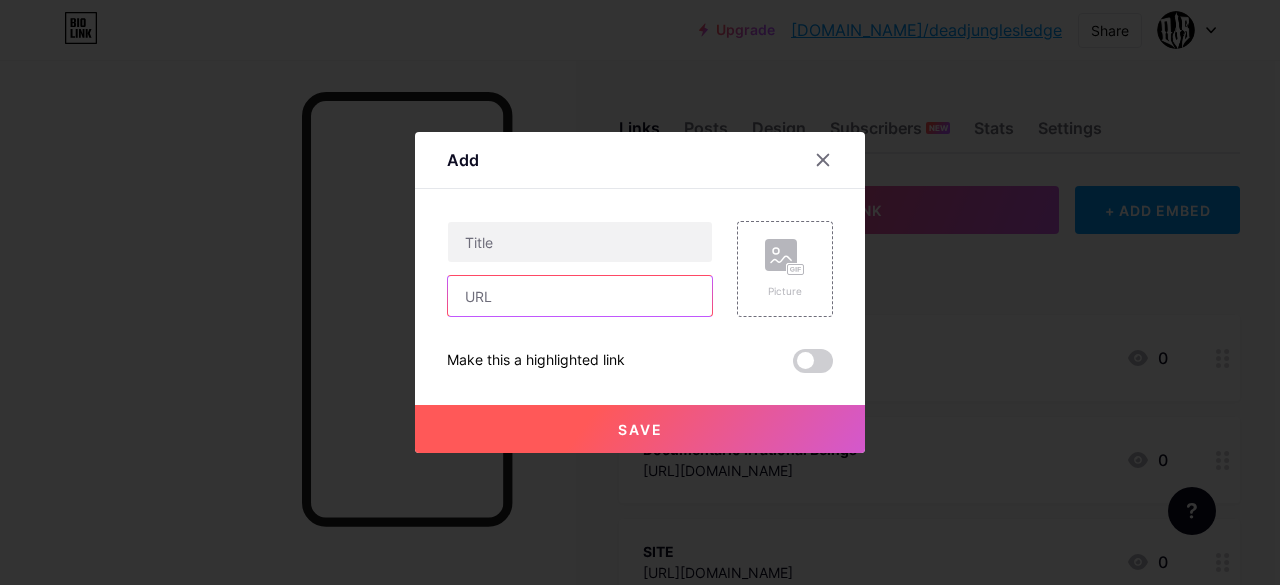 click at bounding box center (580, 296) 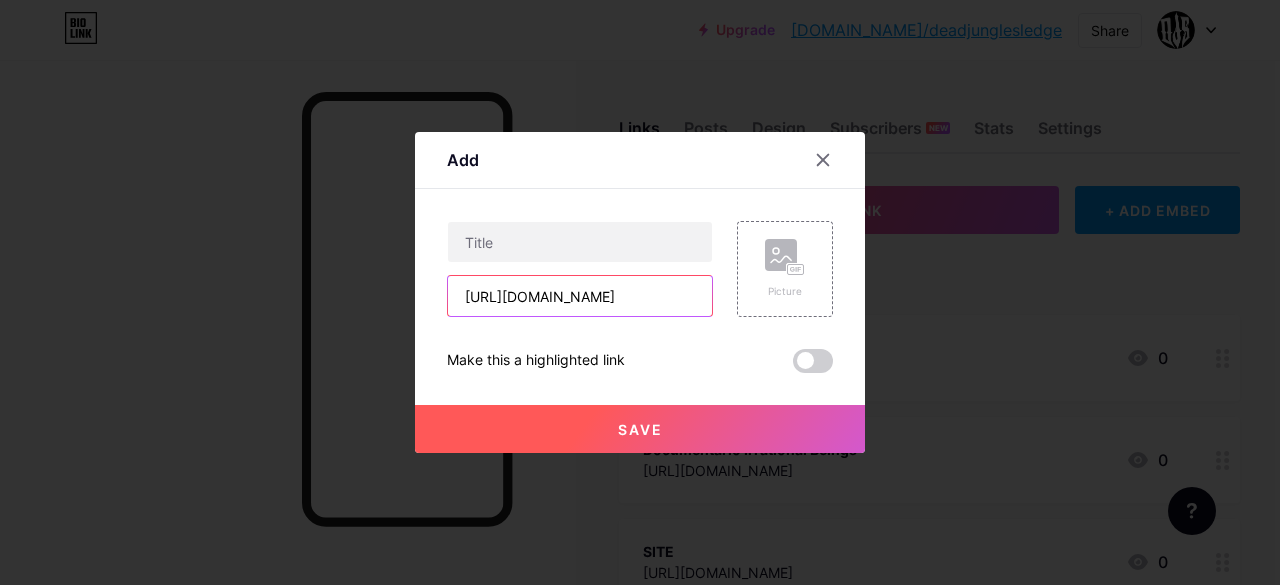 scroll, scrollTop: 0, scrollLeft: 374, axis: horizontal 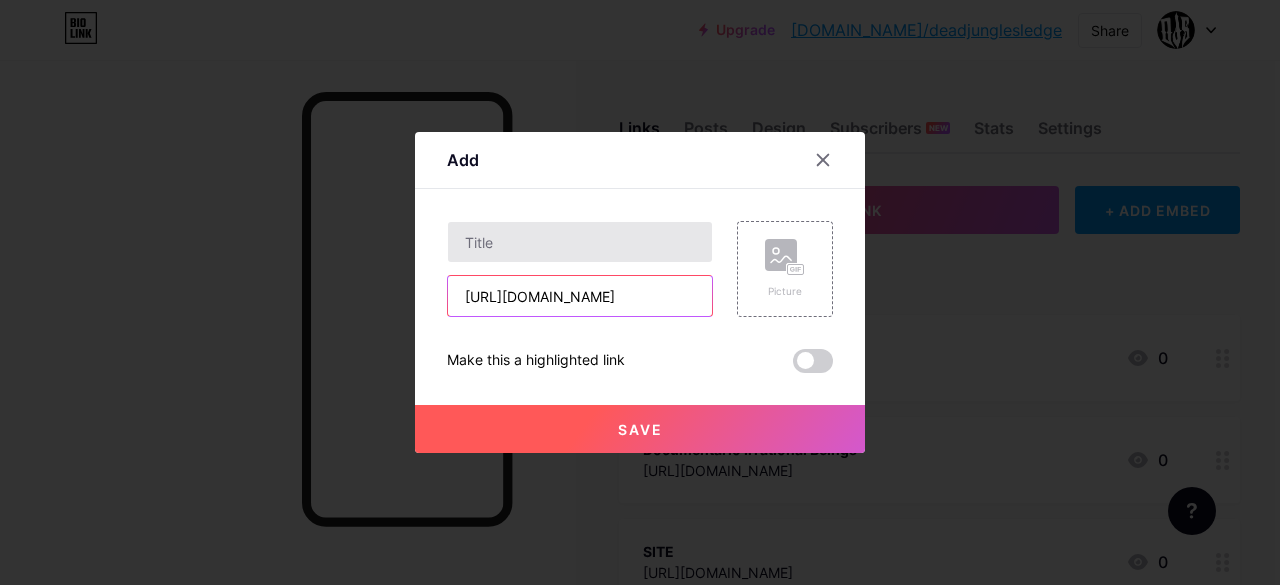 type on "[URL][DOMAIN_NAME]" 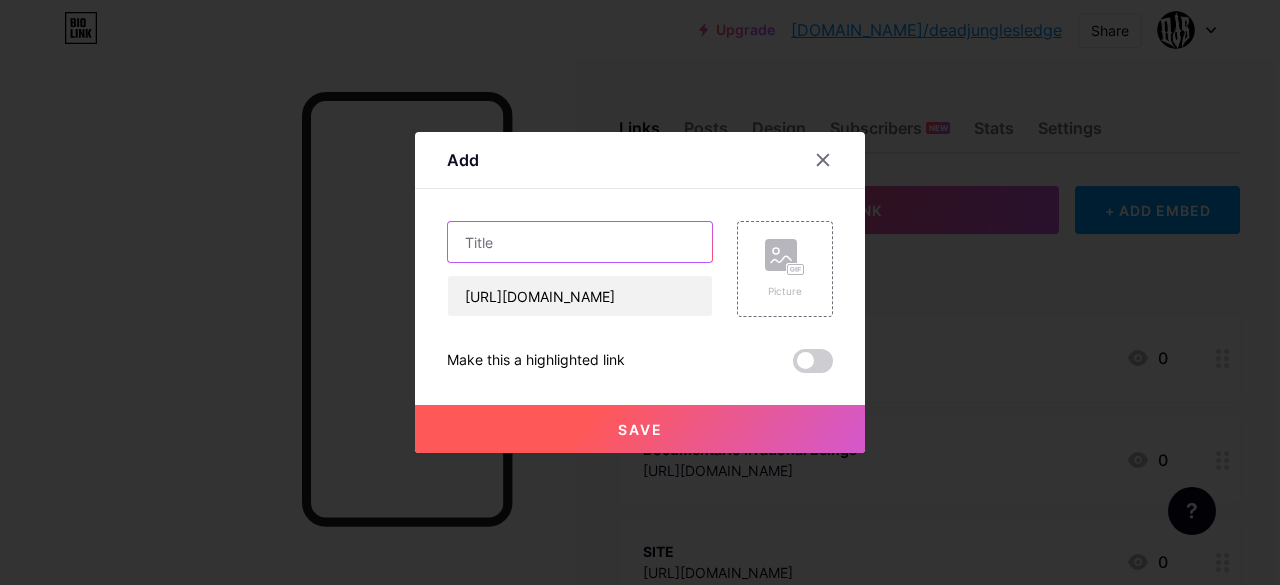 scroll, scrollTop: 0, scrollLeft: 0, axis: both 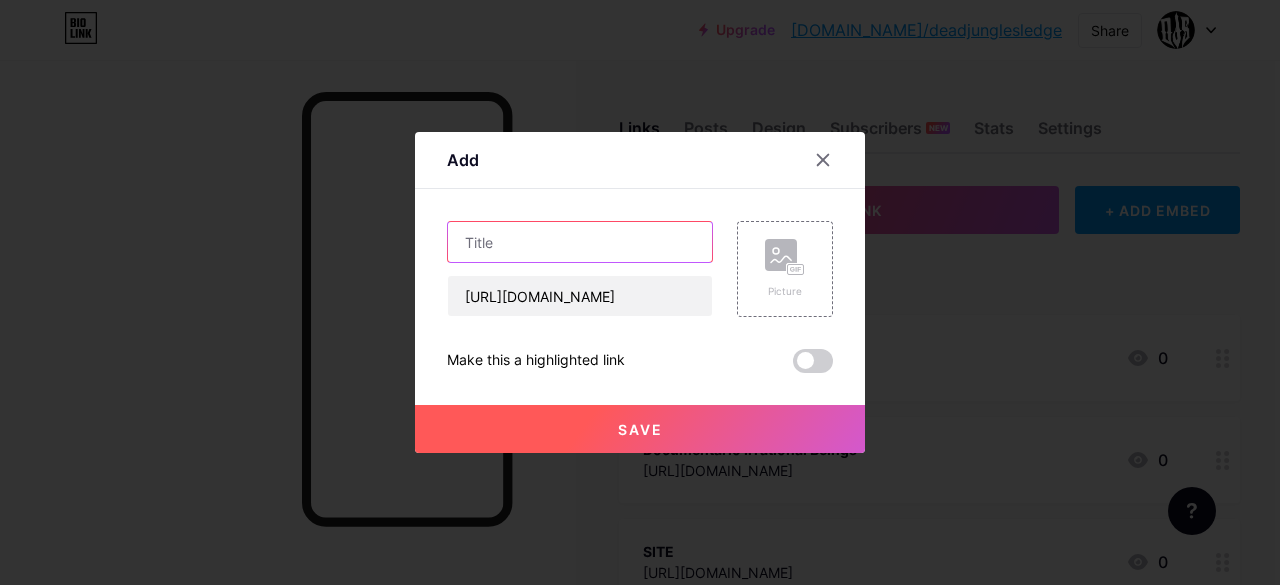 paste on "Ouça" 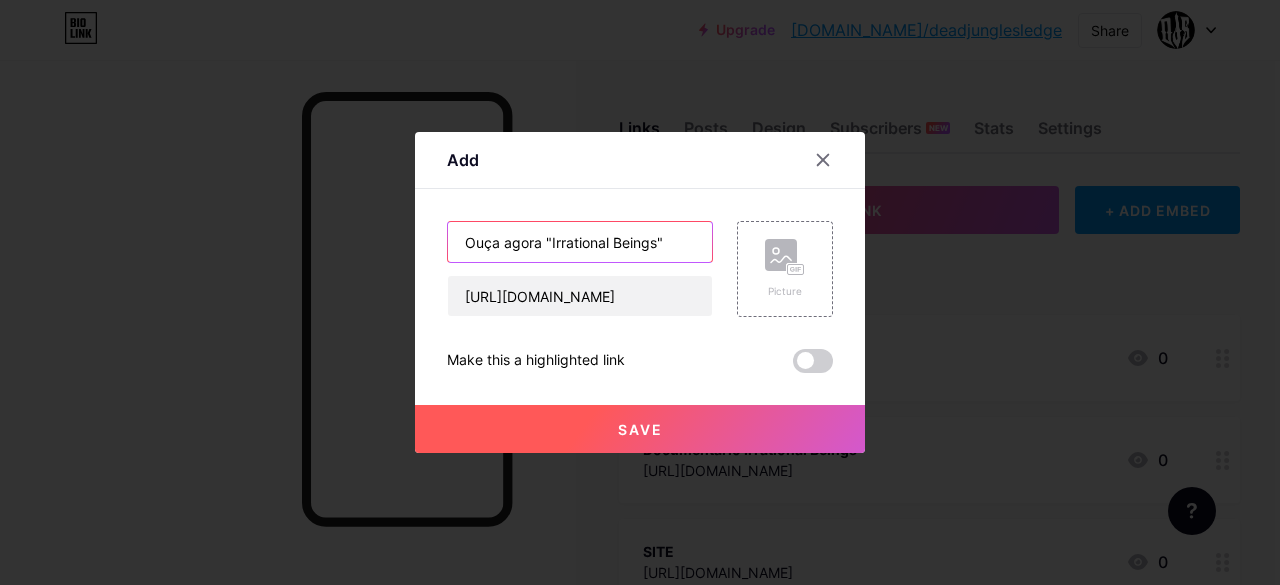 type on "Ouça agora "Irrational Beings"" 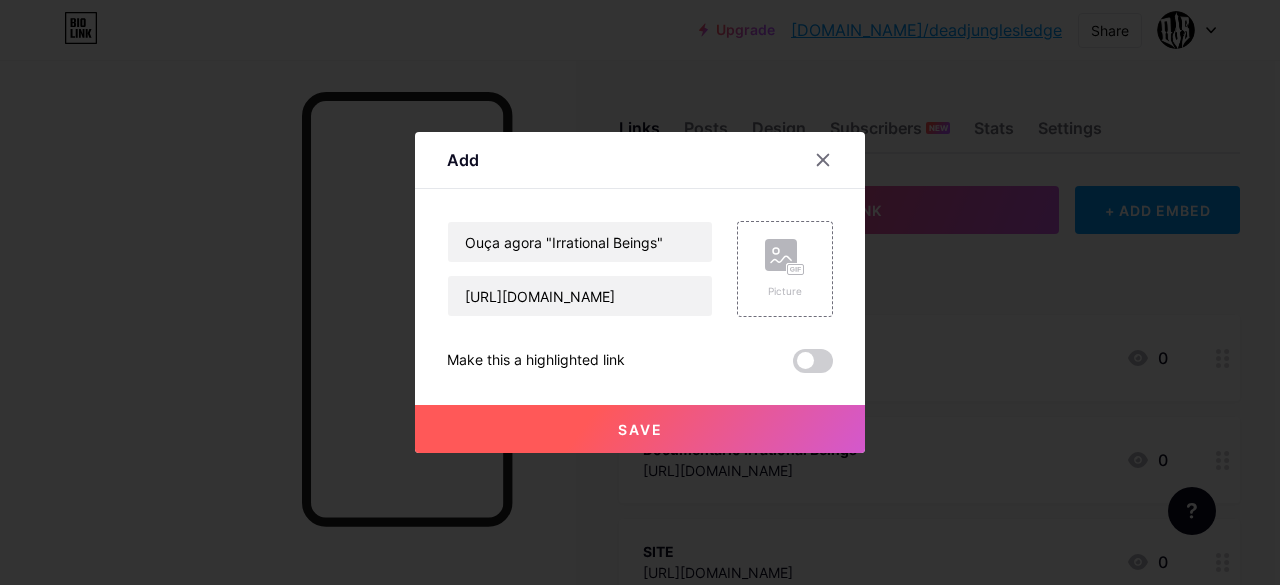 click on "Save" at bounding box center (640, 429) 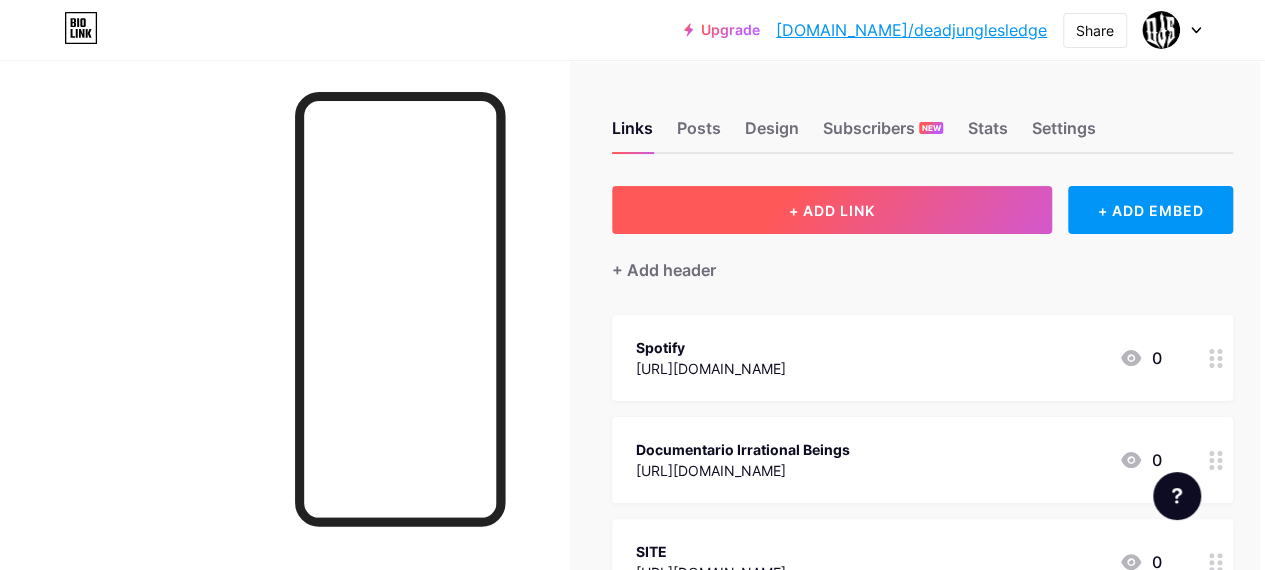 click on "+ ADD LINK" at bounding box center [832, 210] 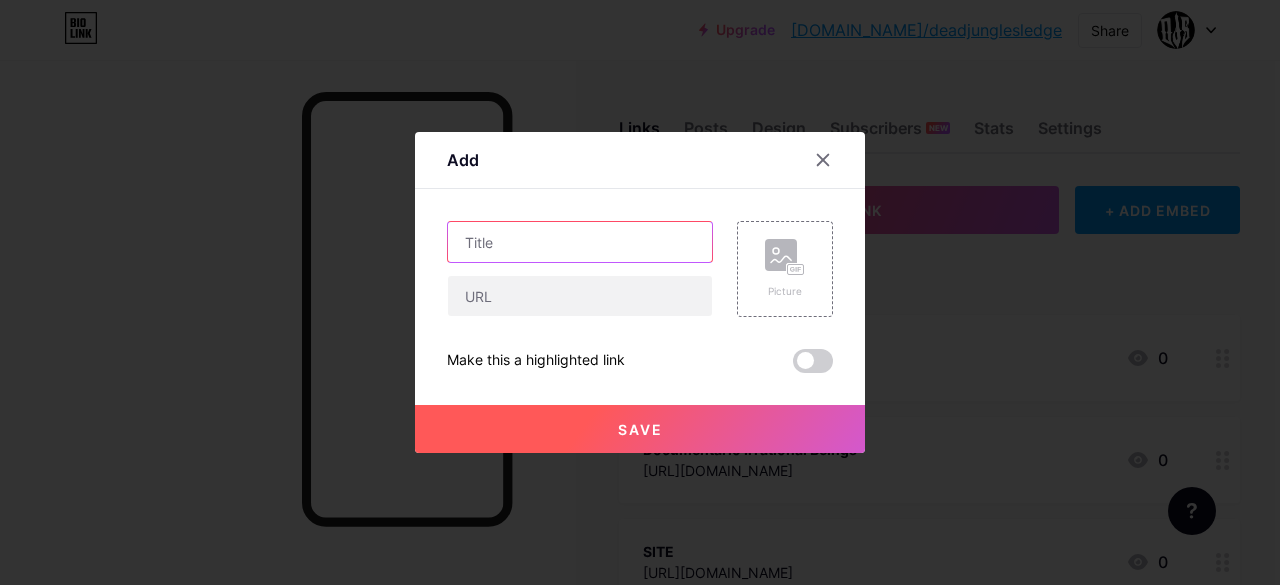 click at bounding box center [580, 242] 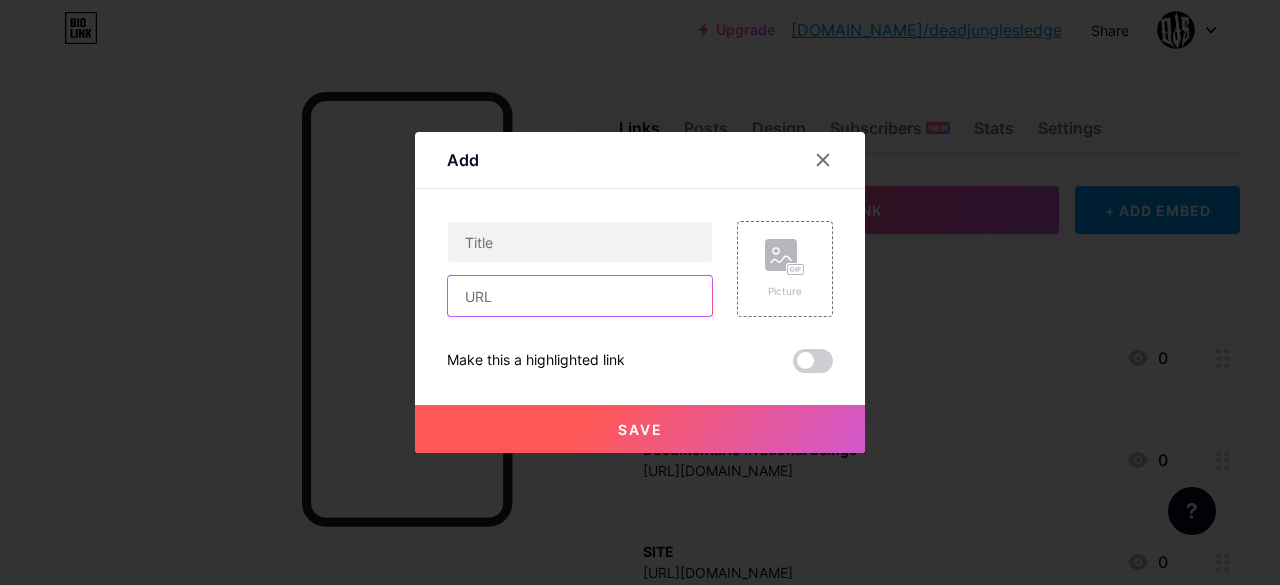 click at bounding box center (580, 296) 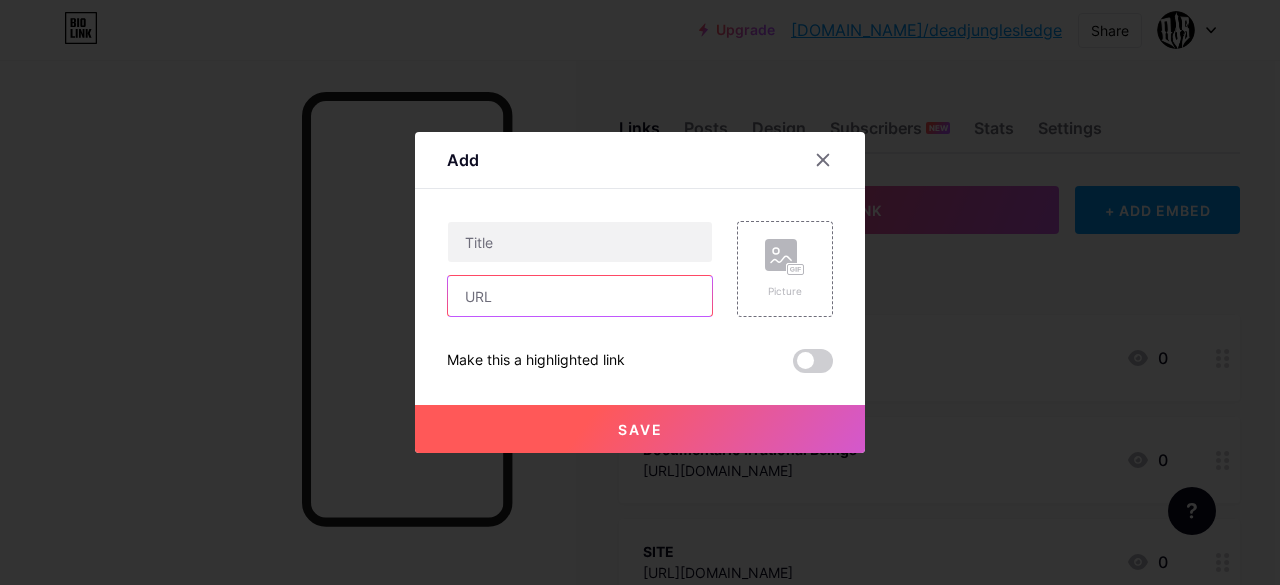 paste on "[URL][DOMAIN_NAME]" 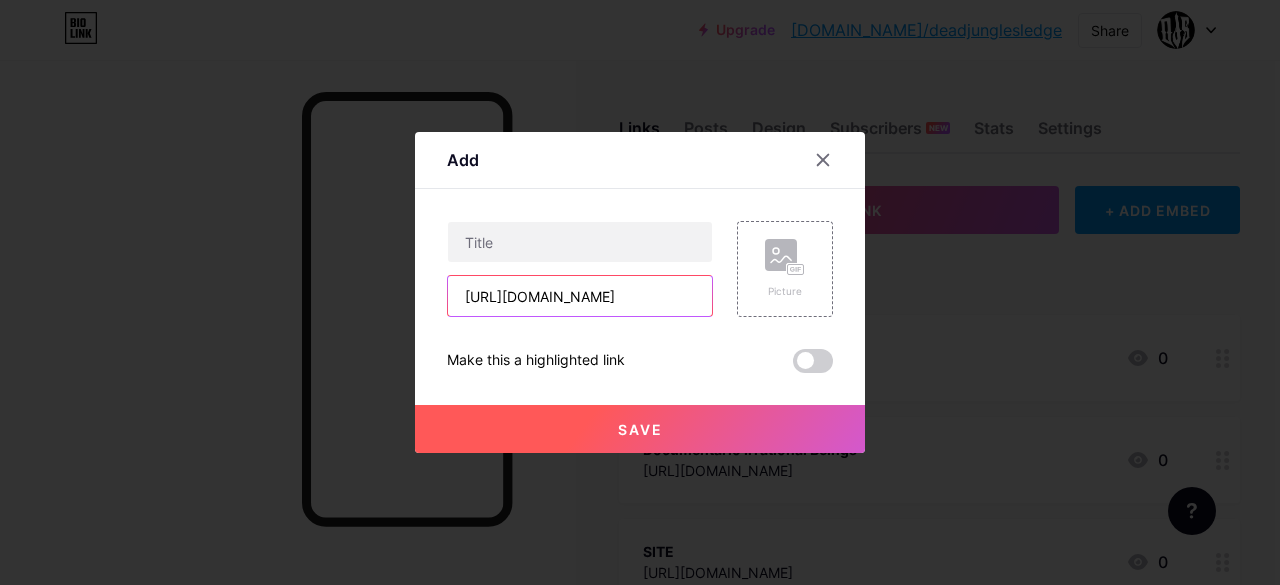 scroll, scrollTop: 0, scrollLeft: 82, axis: horizontal 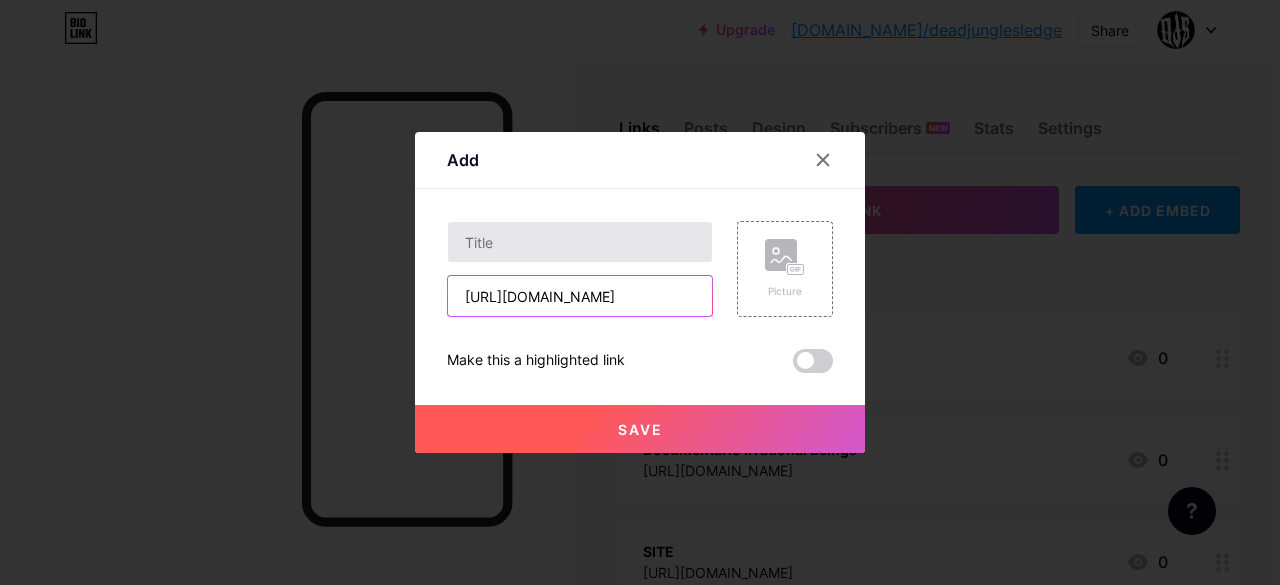 type on "[URL][DOMAIN_NAME]" 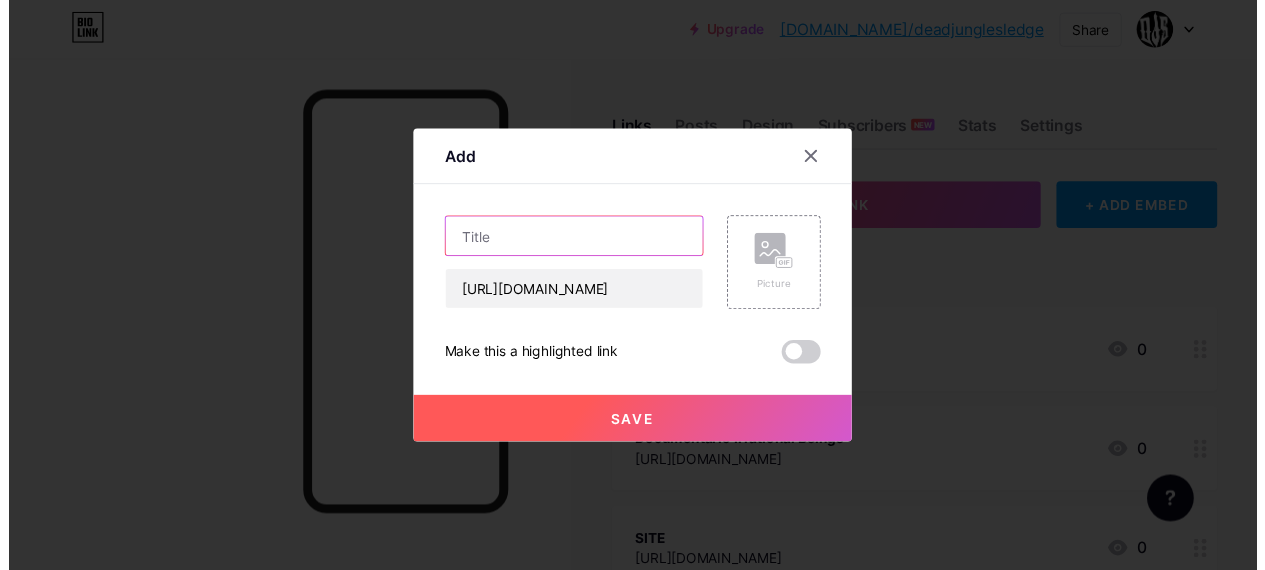 scroll, scrollTop: 0, scrollLeft: 0, axis: both 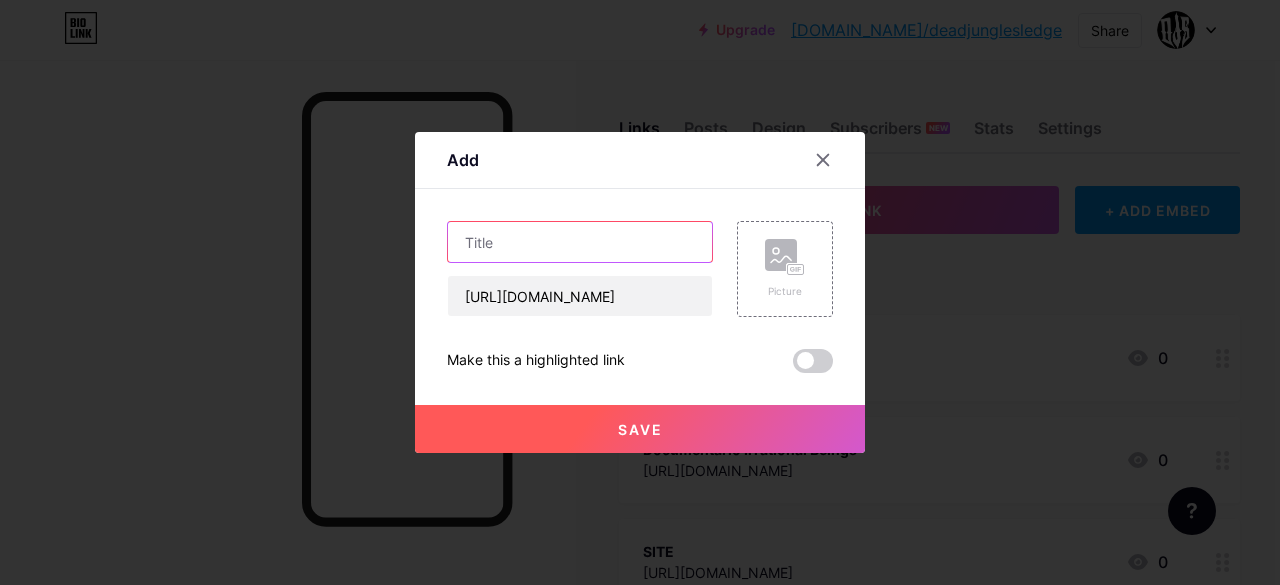 click at bounding box center (580, 242) 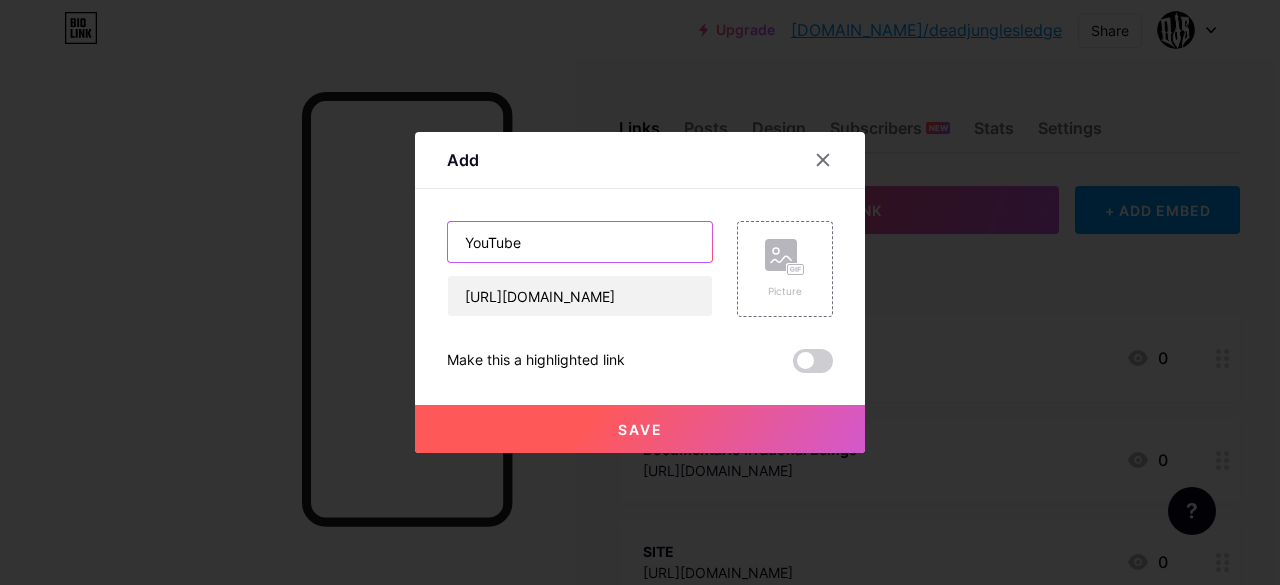 type on "YouTube" 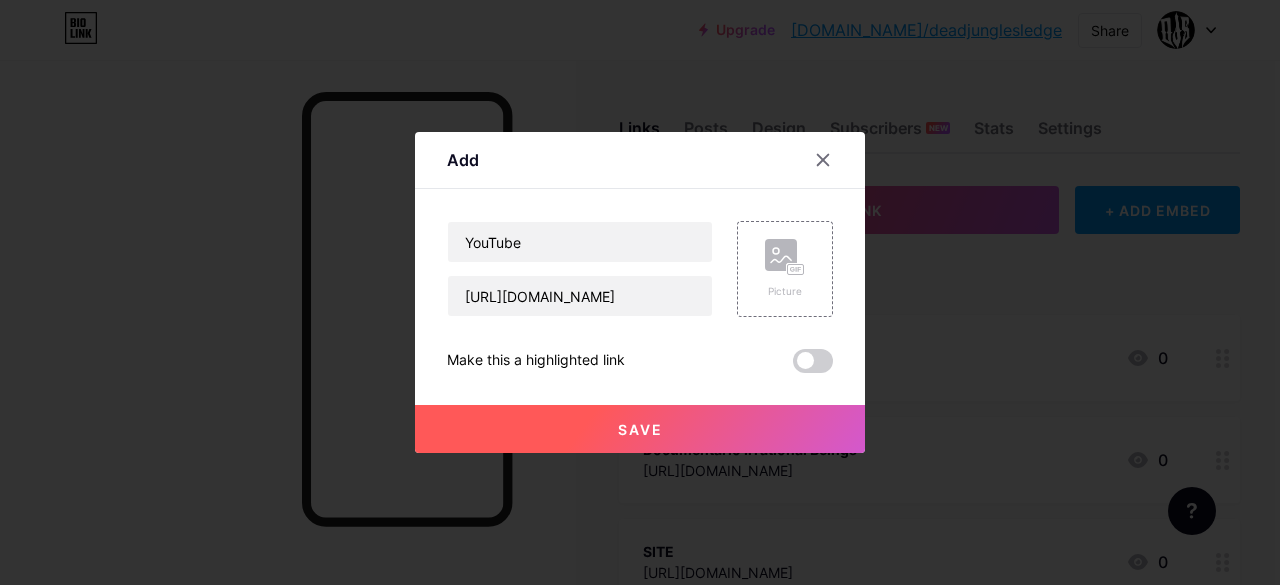 click on "Save" at bounding box center (640, 429) 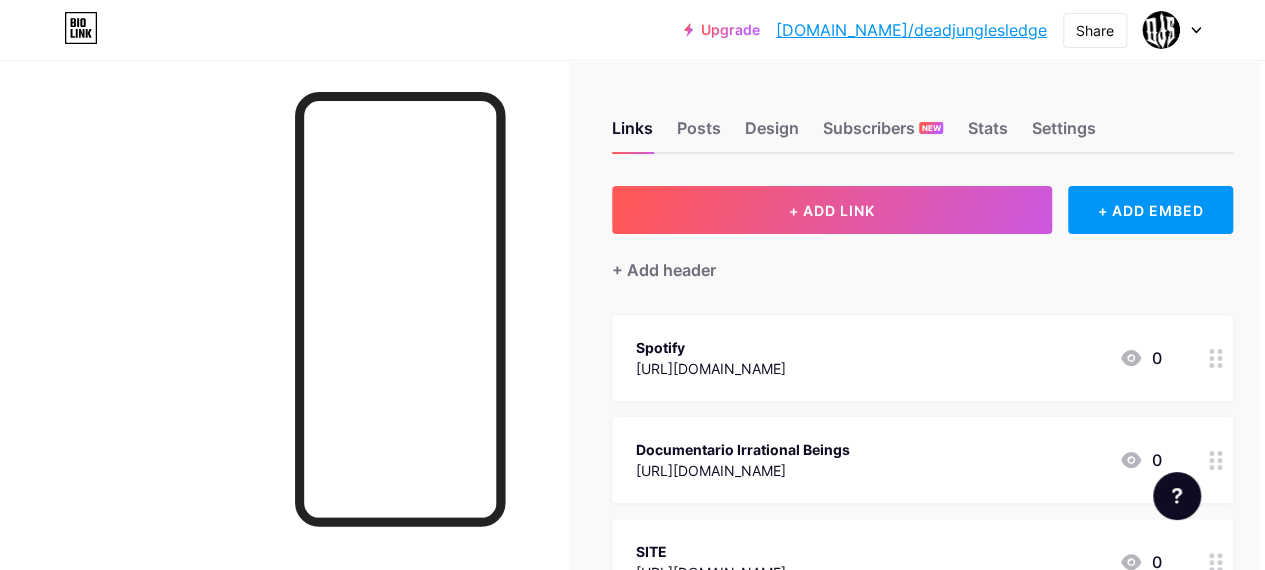 click at bounding box center [284, 345] 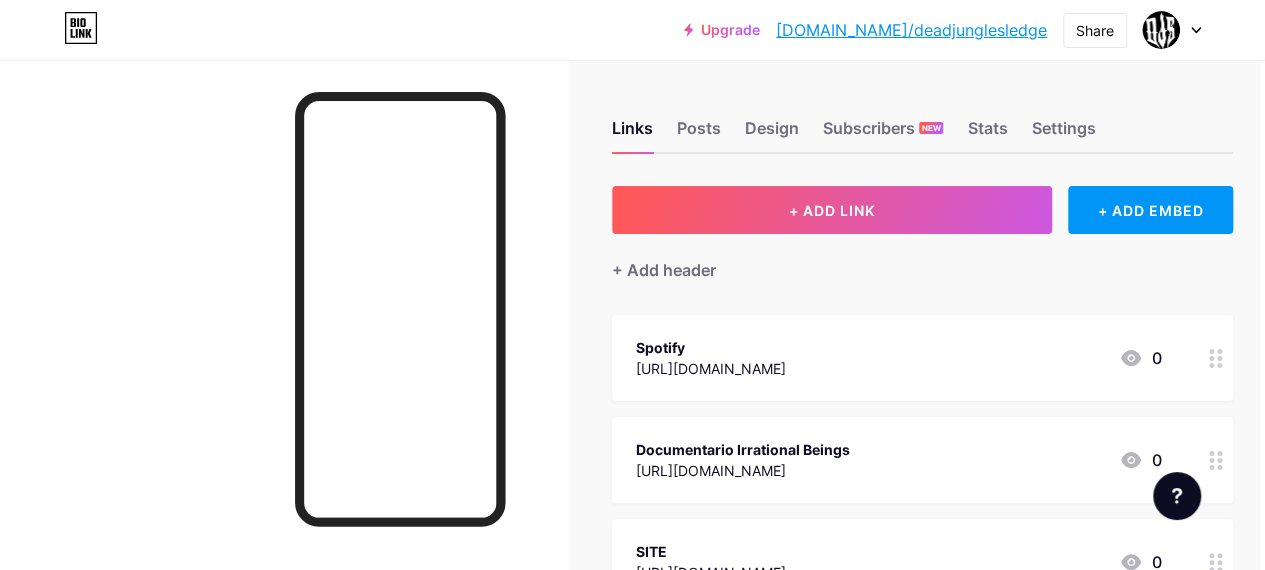click on "Upgrade   [DOMAIN_NAME]/deadju...   [DOMAIN_NAME]/deadjunglesledge   Share               Switch accounts     Dead Jungle Sledge   [DOMAIN_NAME]/deadjunglesledge       + Add a new page        Account settings   Logout" at bounding box center (632, 30) 